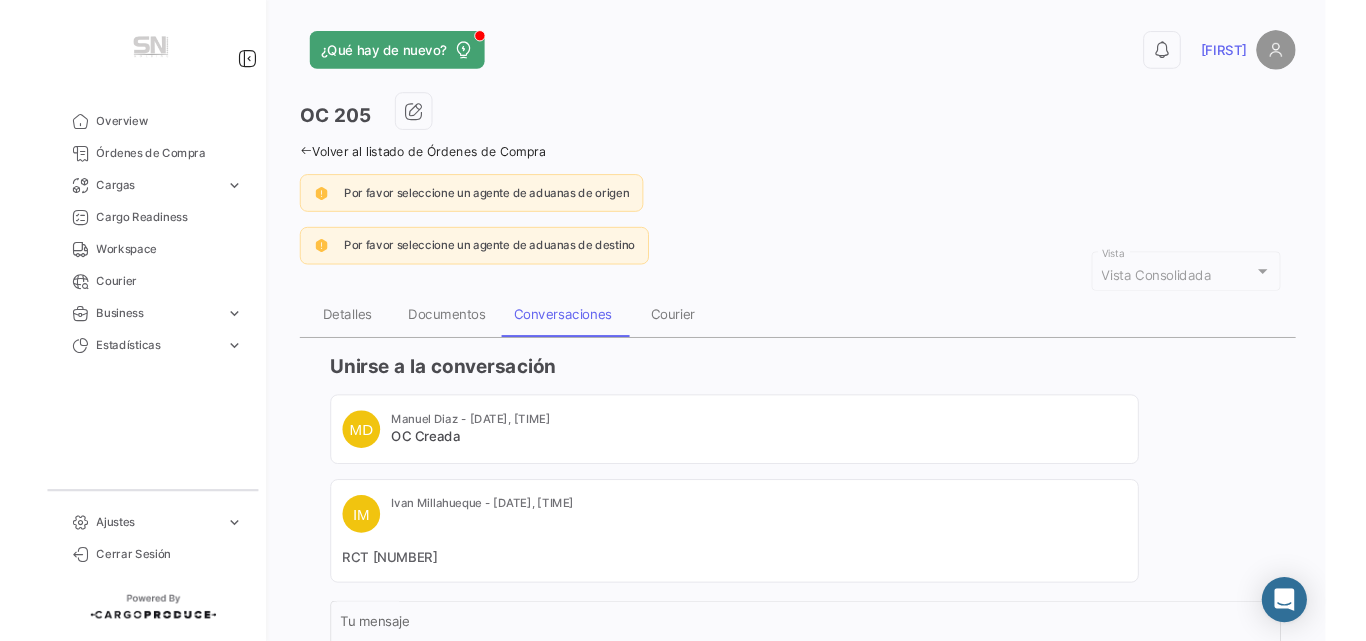 scroll, scrollTop: 0, scrollLeft: 0, axis: both 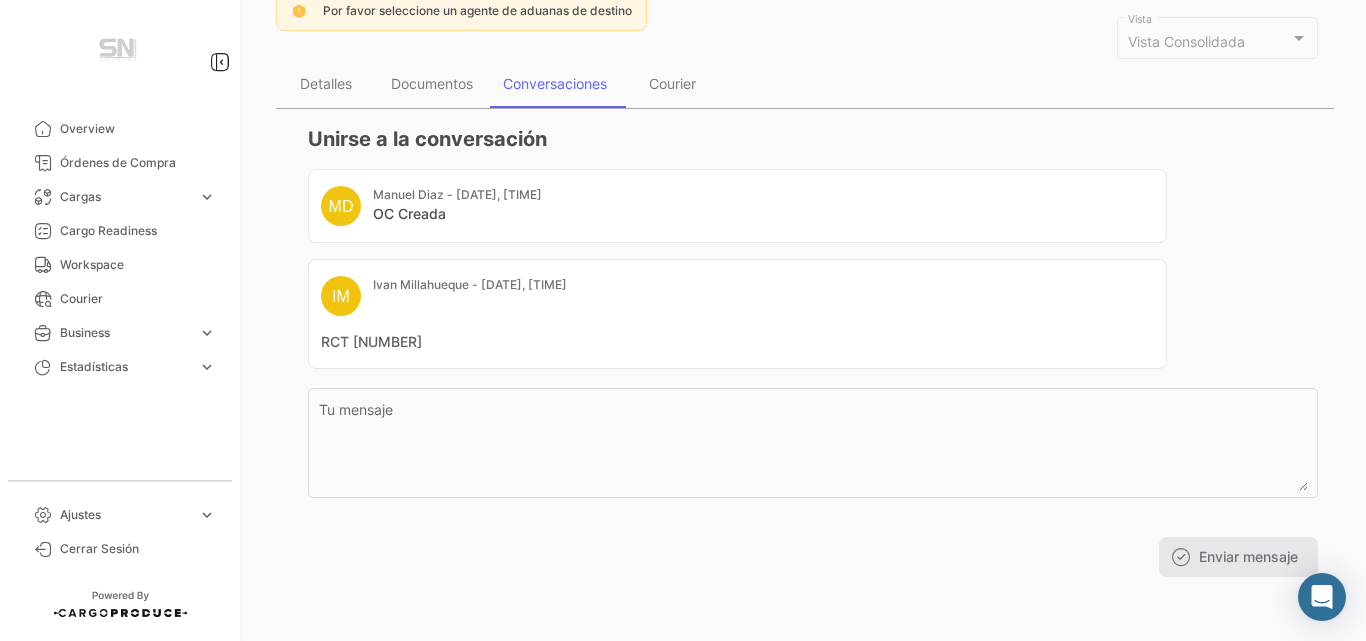 click on "¿Qué hay de nuevo? 0 [FIRST]
OC
205 Volver al listado de Órdenes de Compra Por favor seleccione un agente de aduanas de origen Por favor seleccione un agente de aduanas de destino Vista Consolidada Vista Detalles Documentos Conversaciones Courier Unirse a la conversación  MD   [FIRST] [LAST] - [DATE], [TIME]   OC Creada   IM   [FIRST] [LAST] - [DATE], [TIME]  RCT [NUMBER]   Tu mensaje  Enviar mensaje" 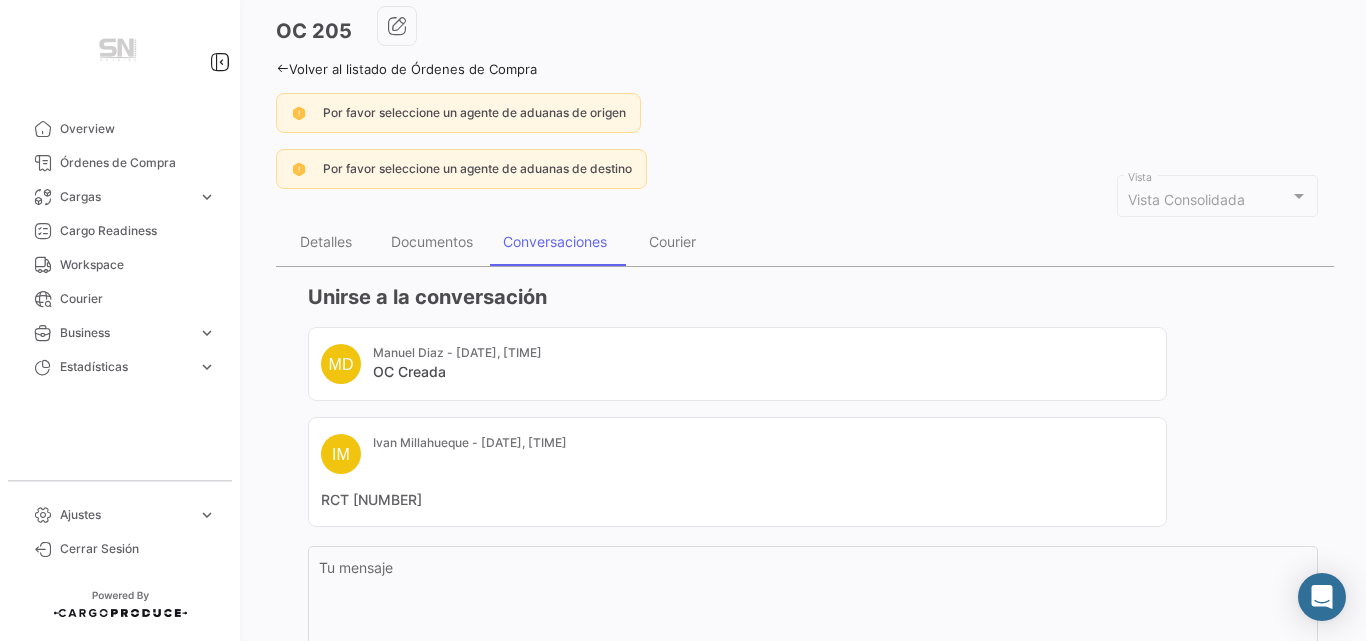 scroll, scrollTop: 1, scrollLeft: 0, axis: vertical 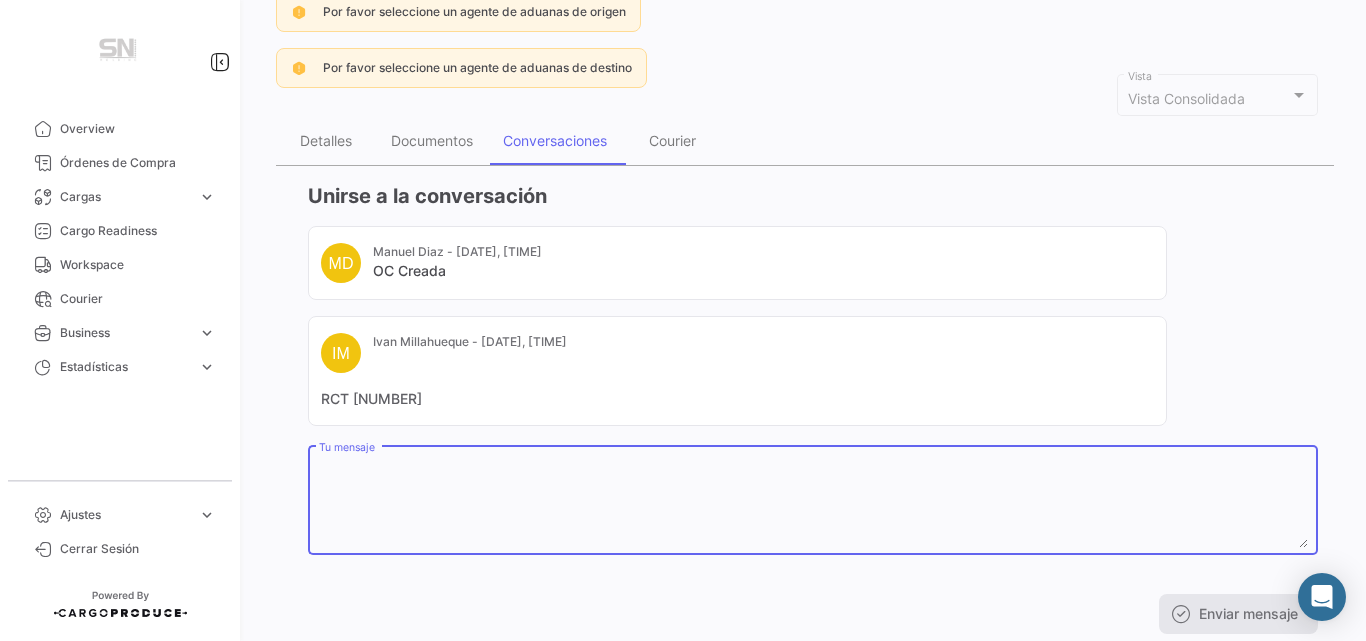 click on "Tu mensaje" at bounding box center (813, 504) 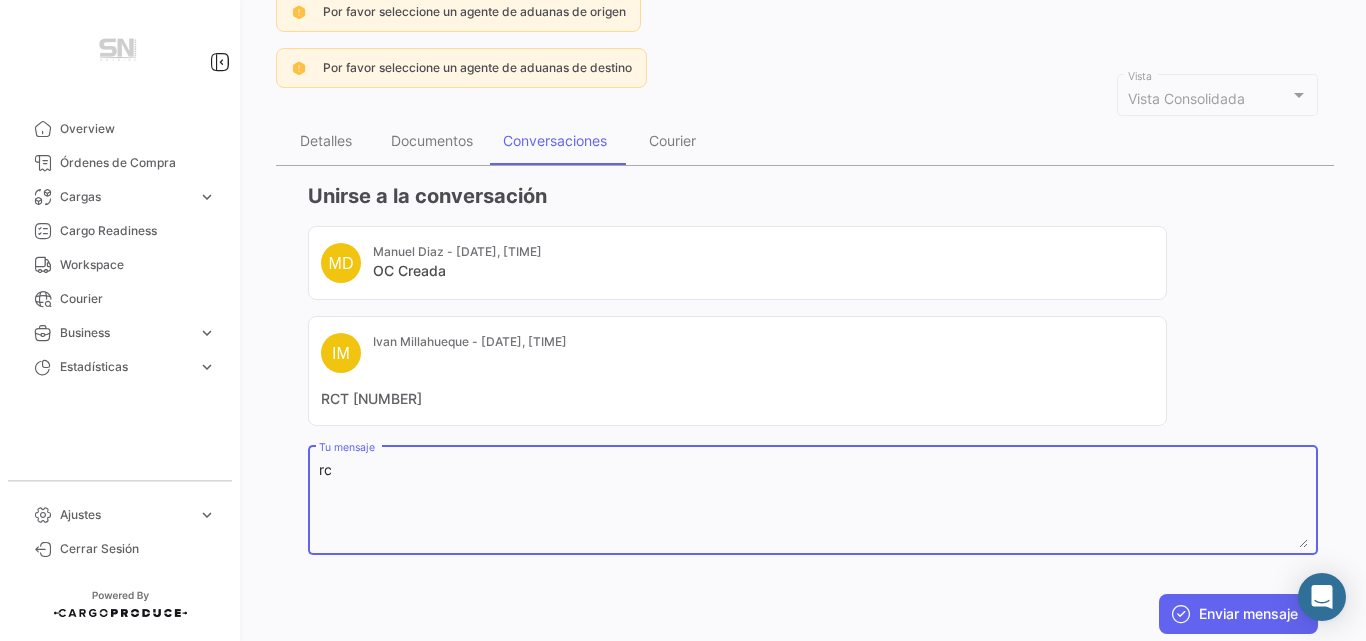 type on "r" 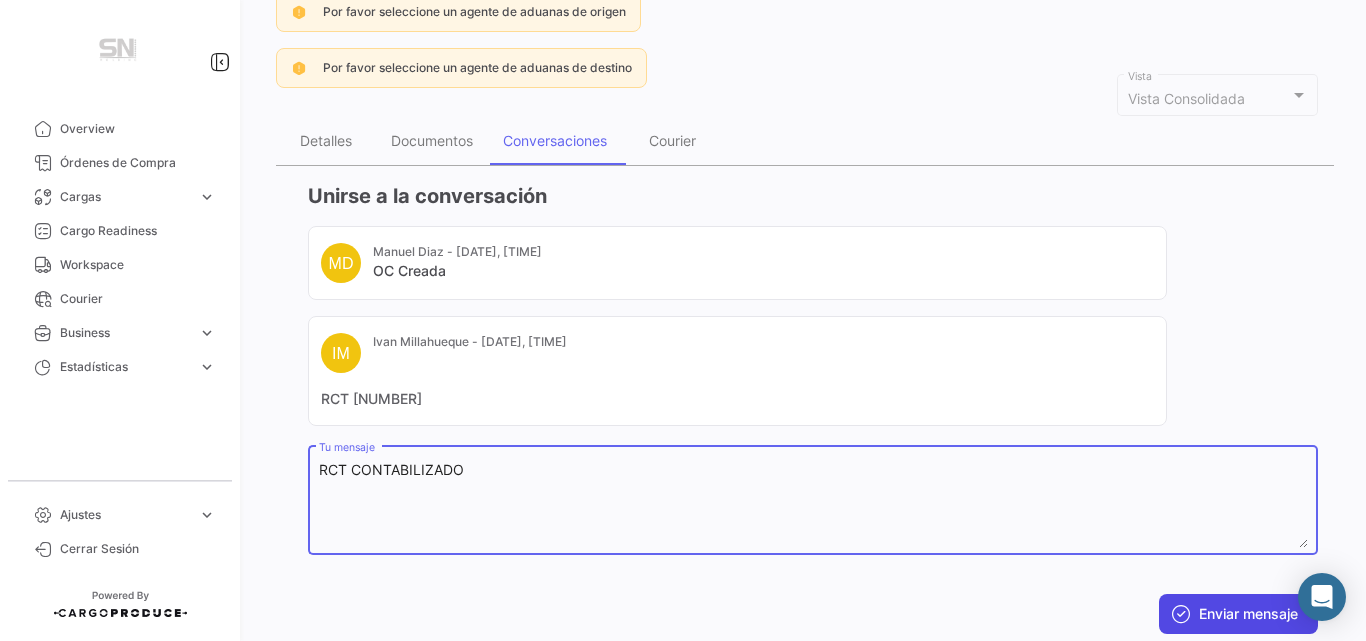 type on "RCT CONTABILIZADO" 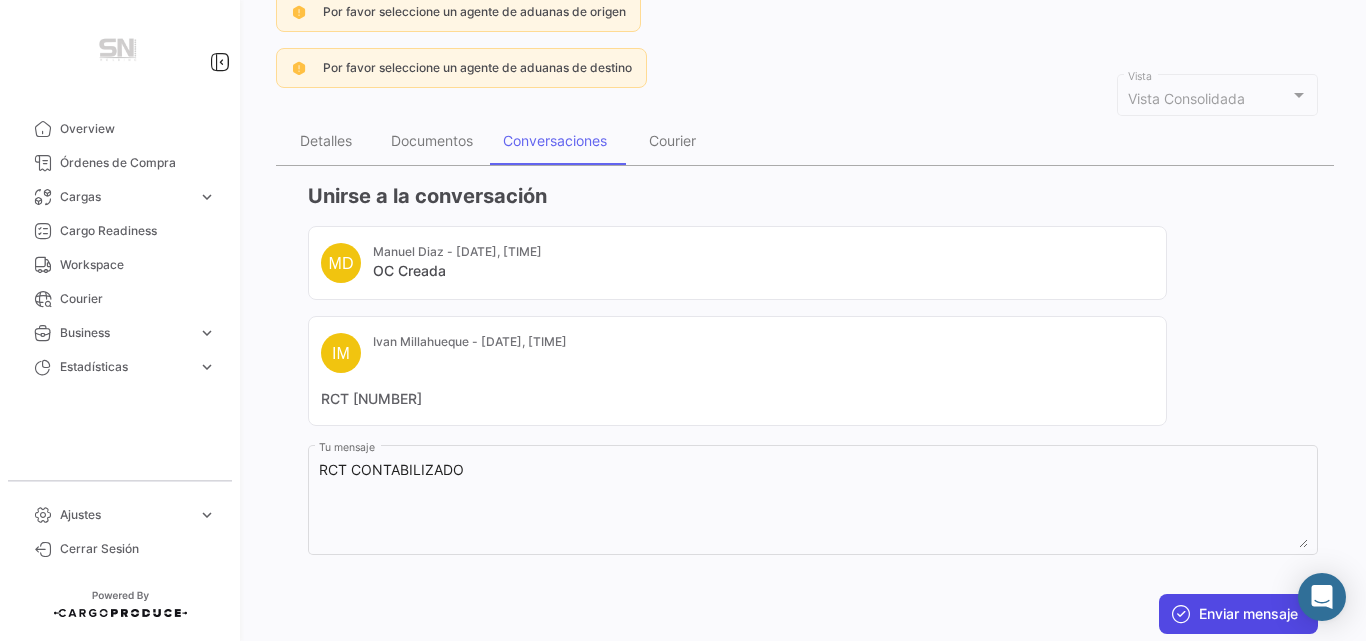 click on "Enviar mensaje" at bounding box center (1238, 614) 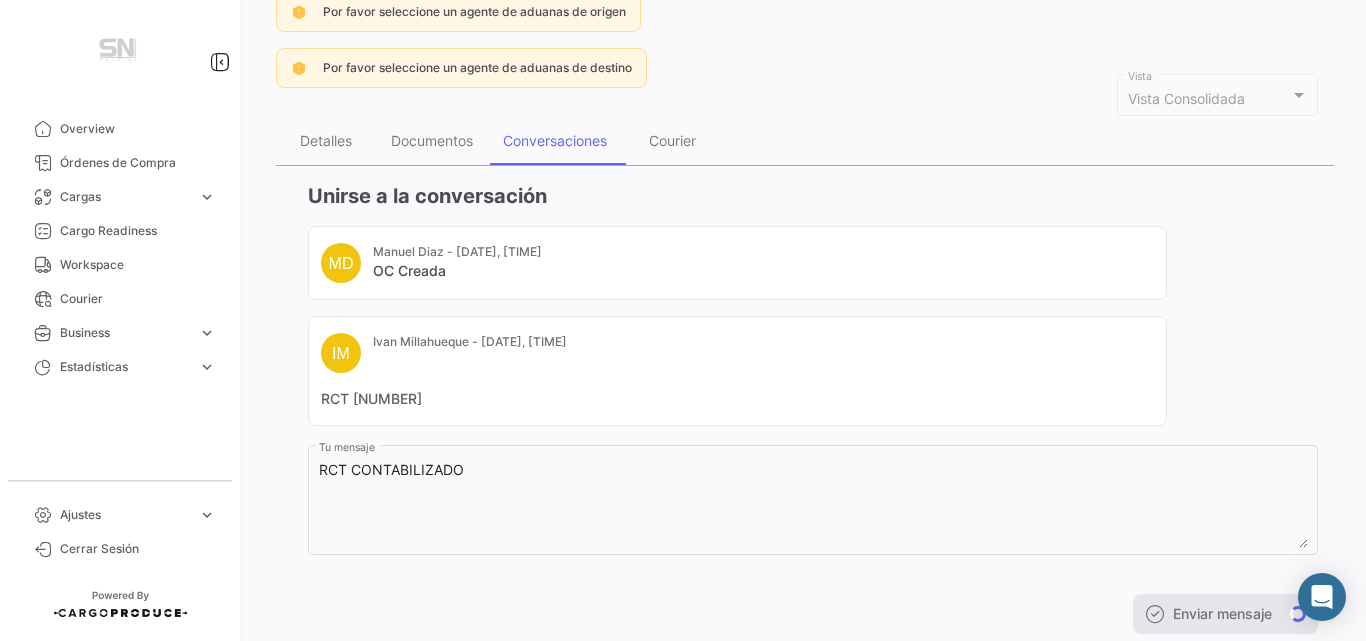 scroll, scrollTop: 14, scrollLeft: 0, axis: vertical 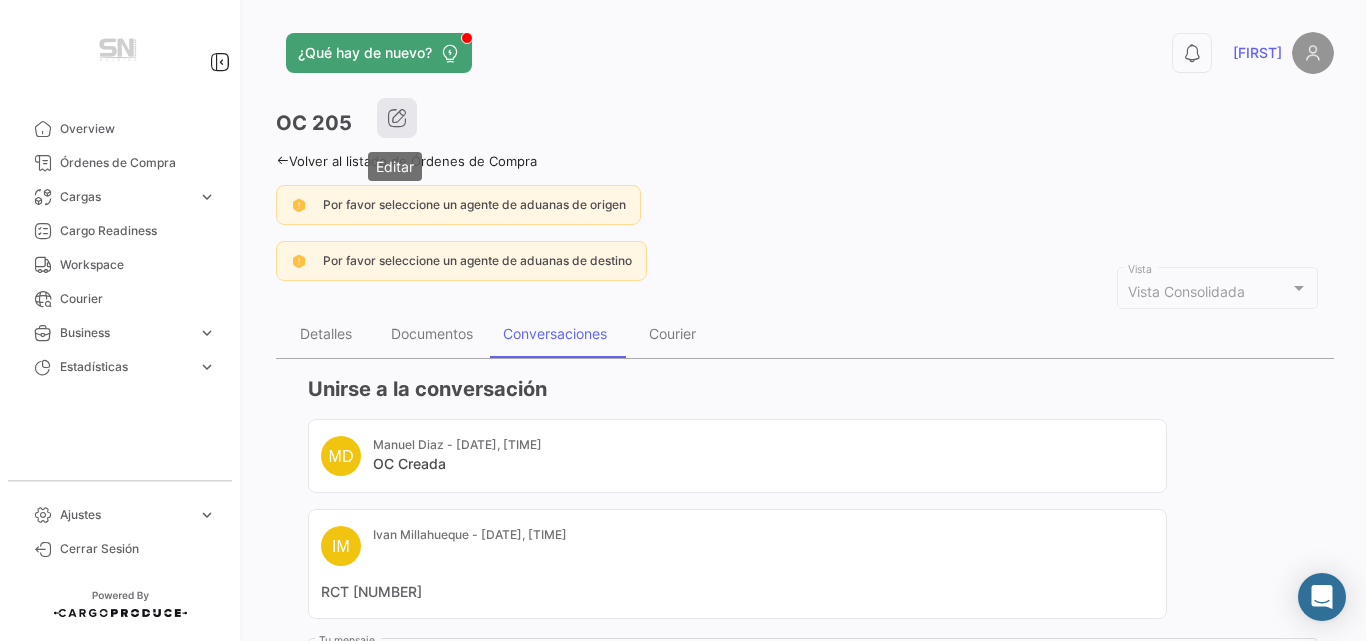 click 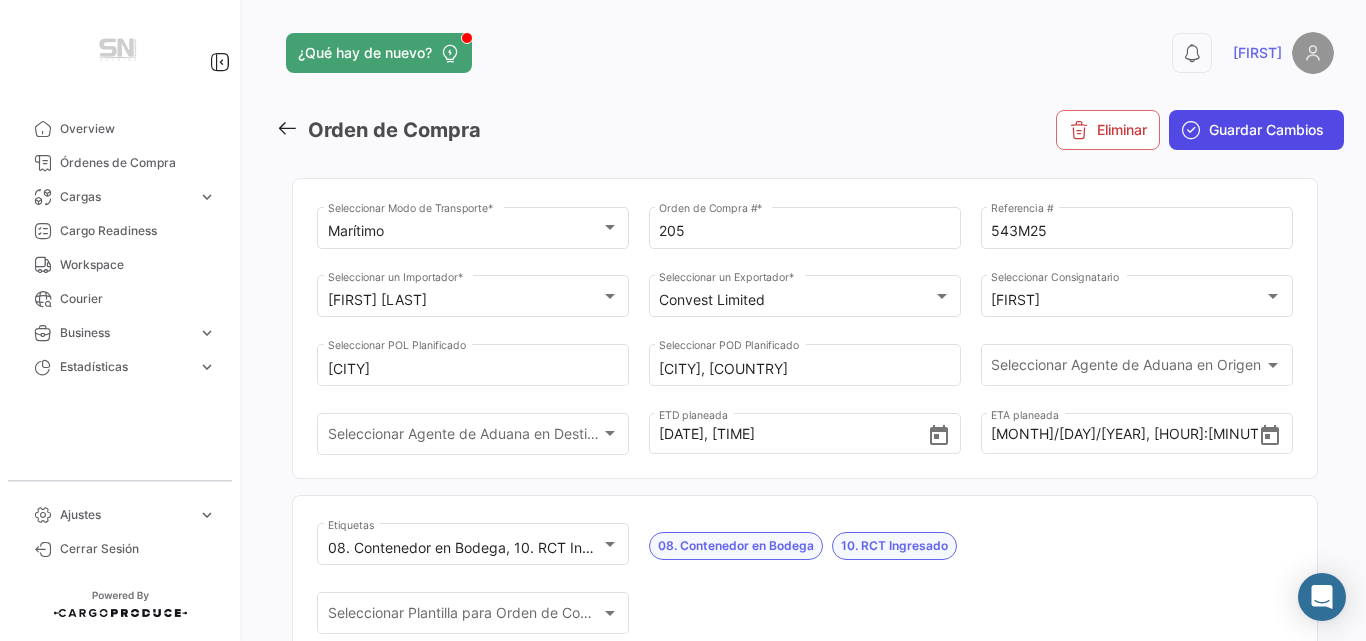 click on "Guardar Cambios" 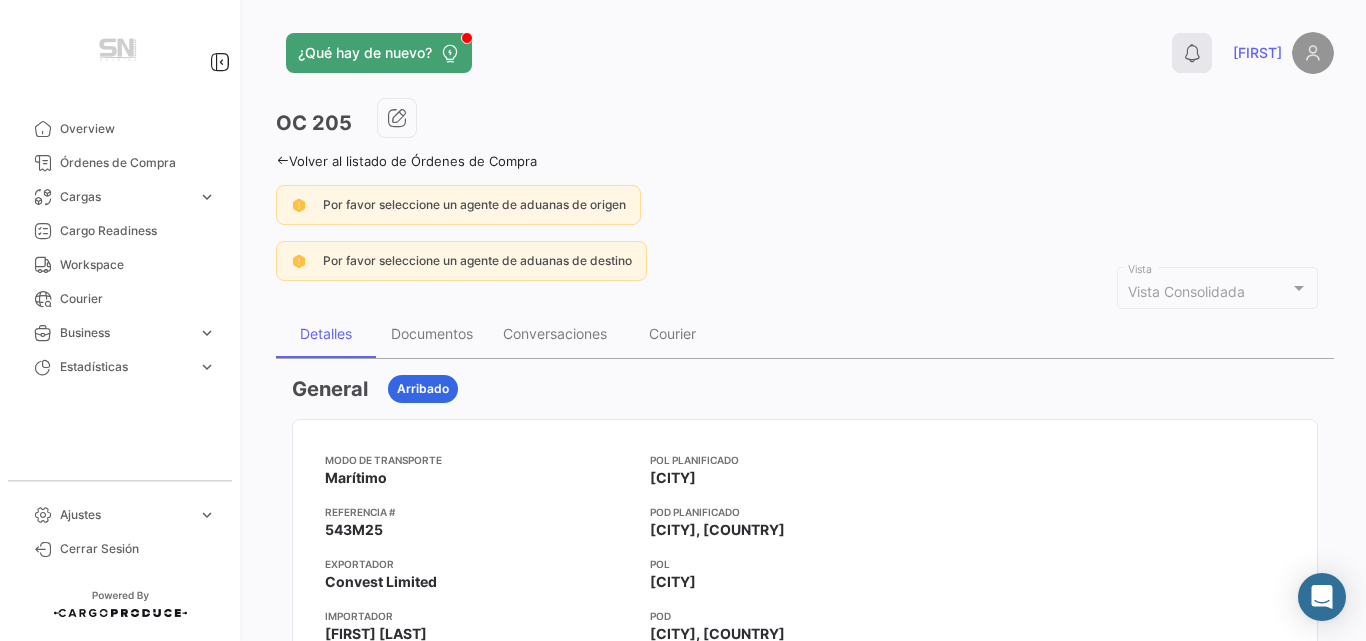 click 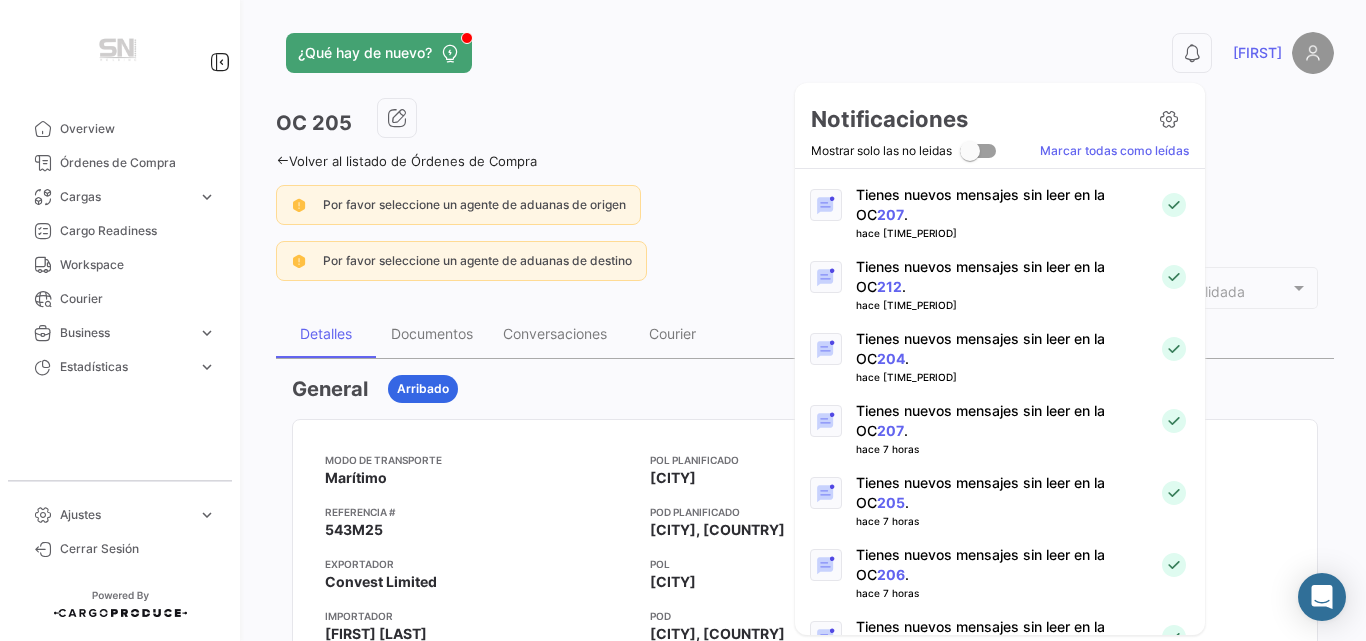 click on "206" at bounding box center [891, 574] 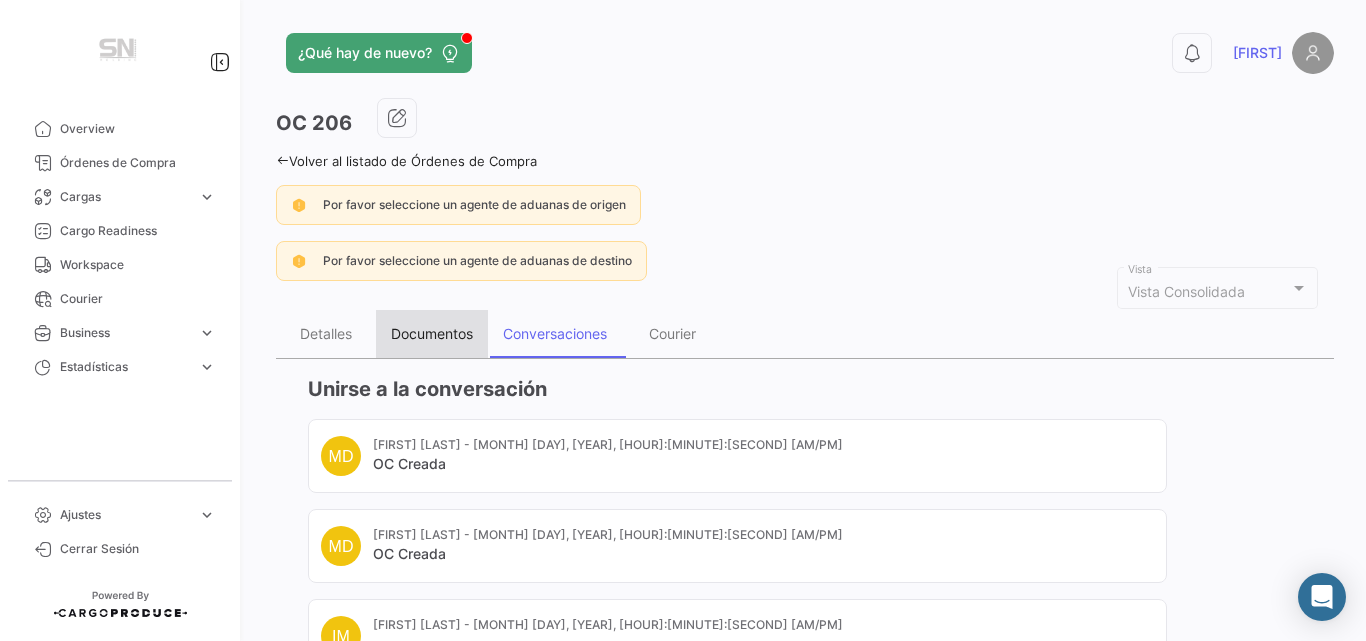 click on "Documentos" at bounding box center (432, 333) 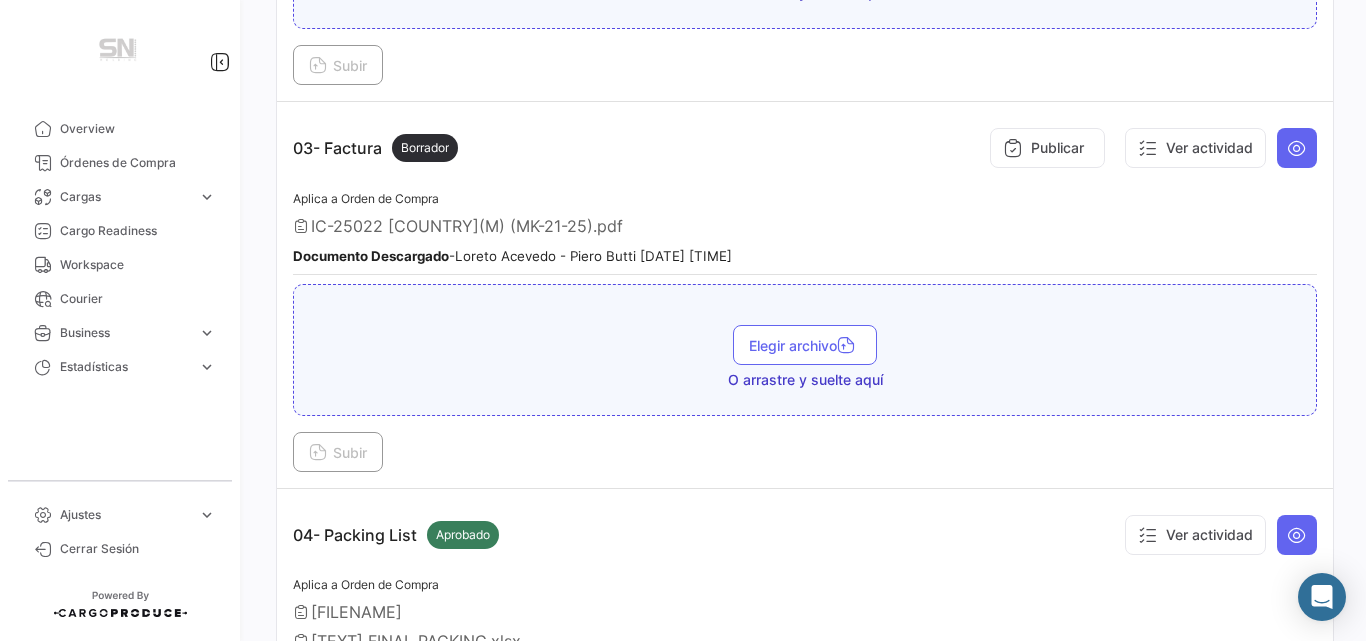 scroll, scrollTop: 1032, scrollLeft: 0, axis: vertical 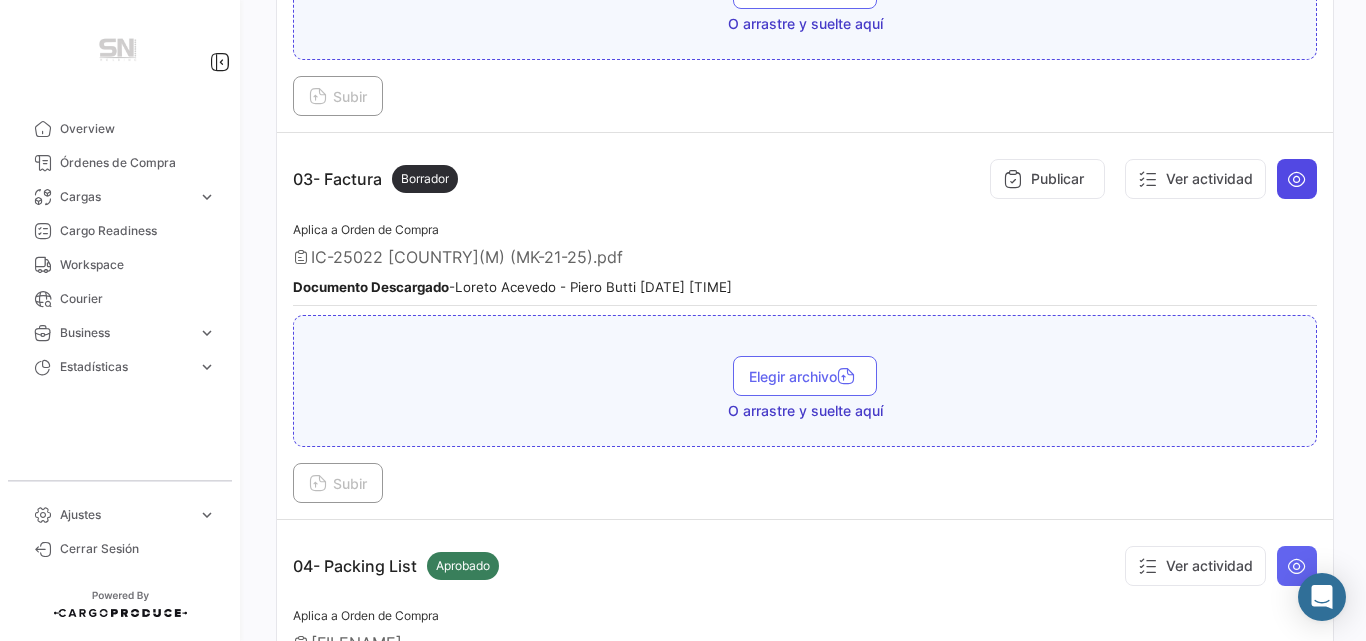 click at bounding box center (1297, 179) 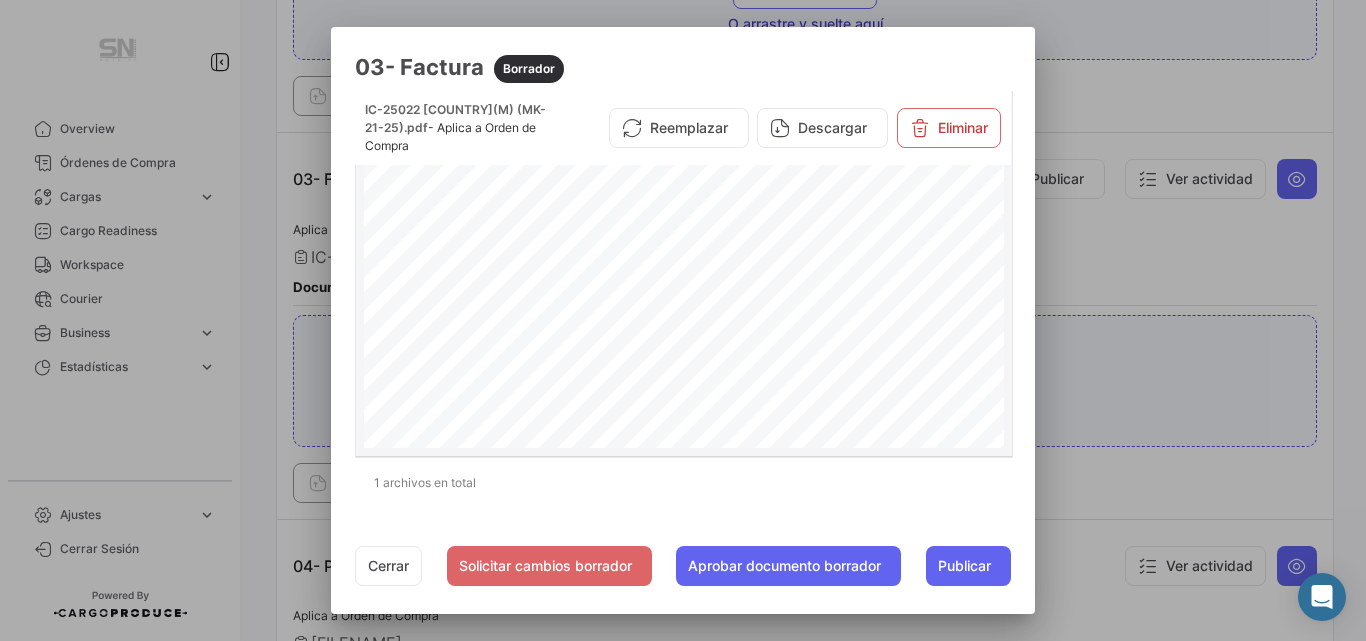 scroll, scrollTop: 0, scrollLeft: 0, axis: both 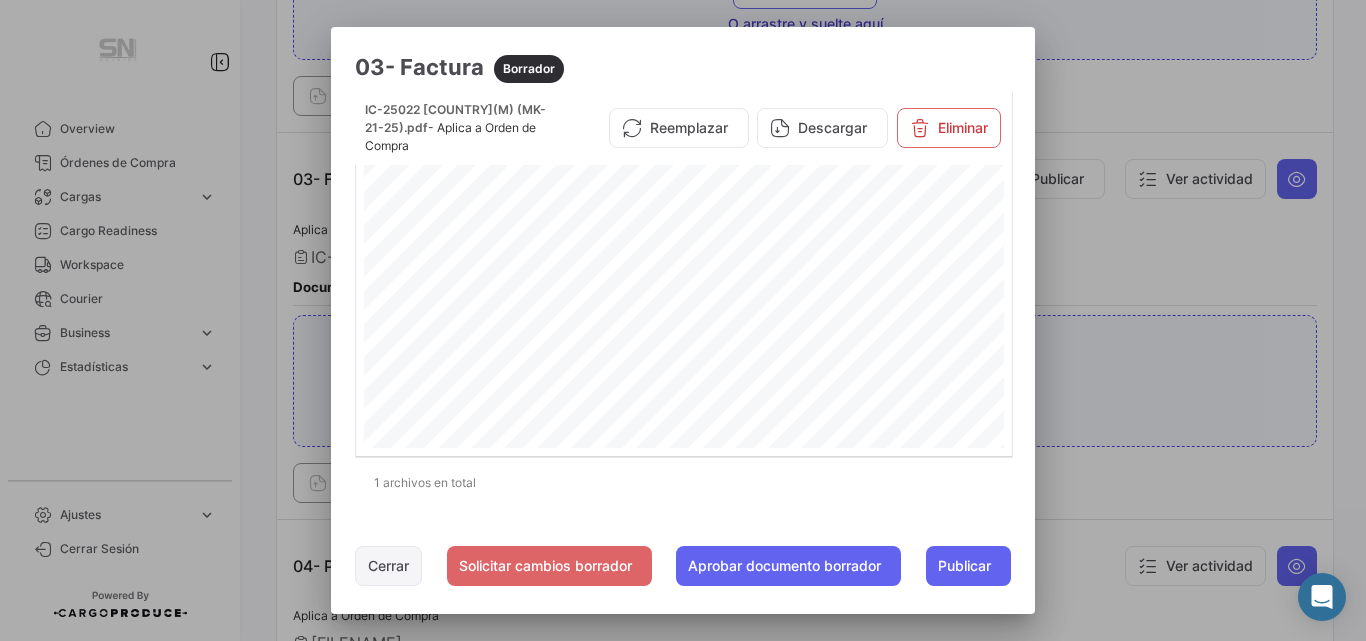 click on "Cerrar" 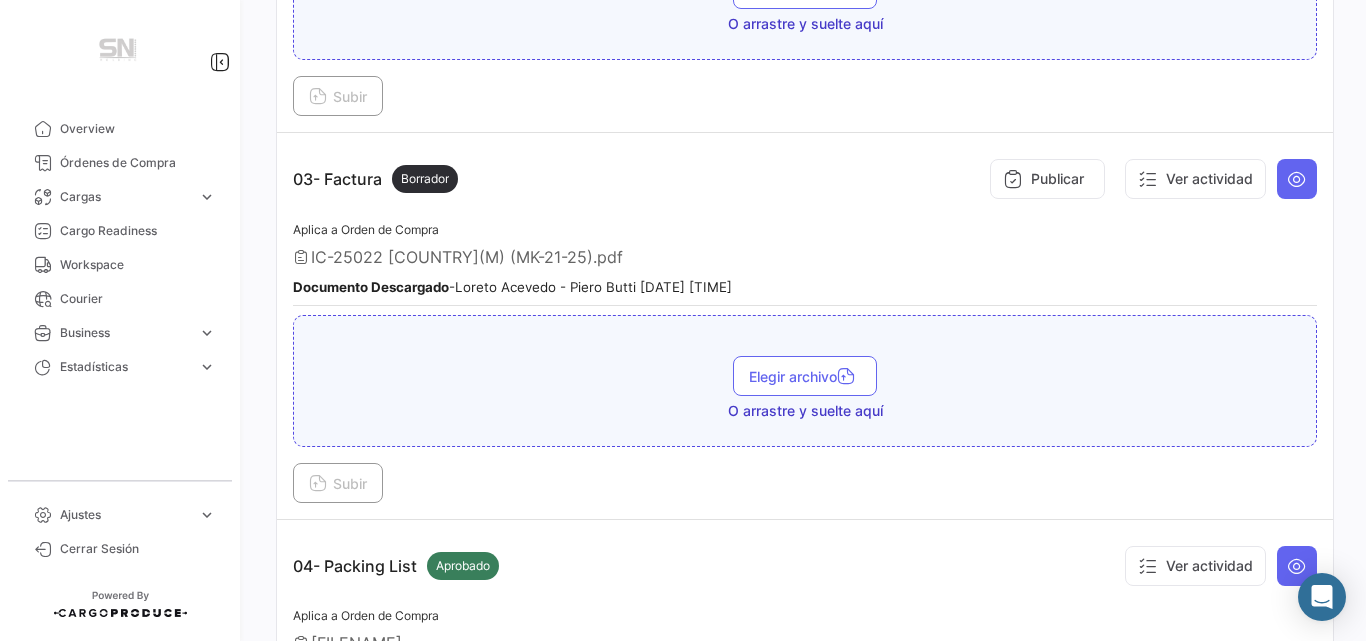 scroll, scrollTop: 472, scrollLeft: 0, axis: vertical 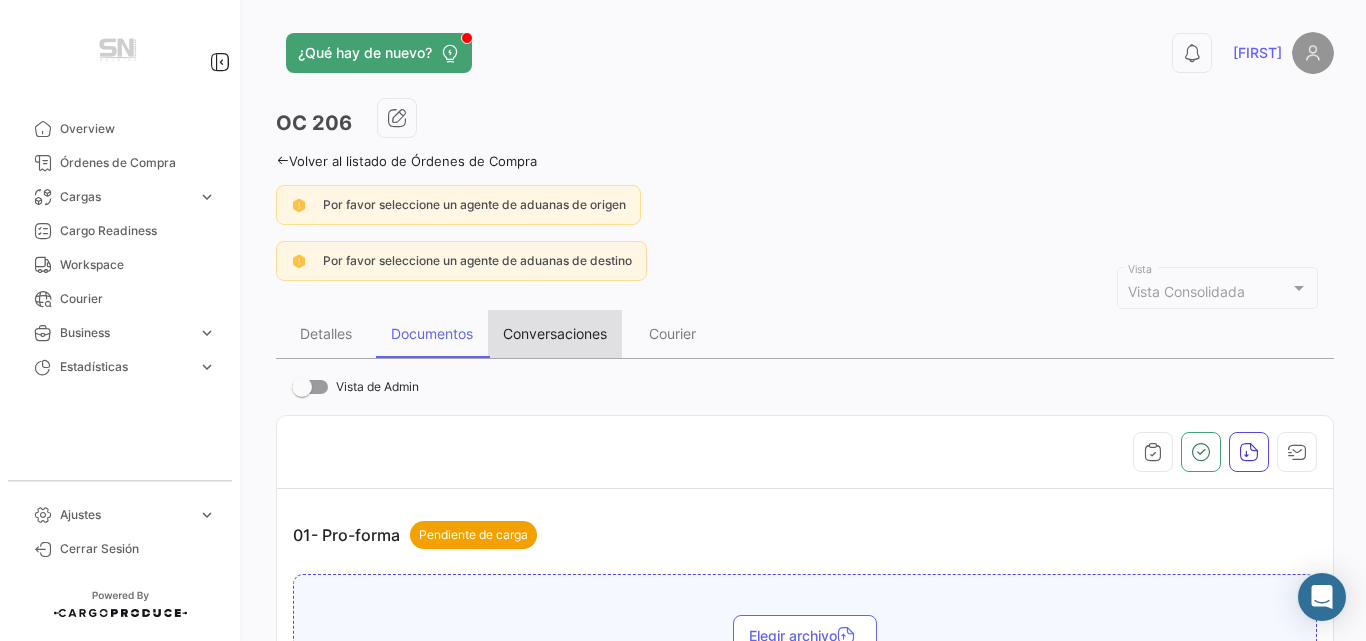 click on "Conversaciones" at bounding box center (555, 333) 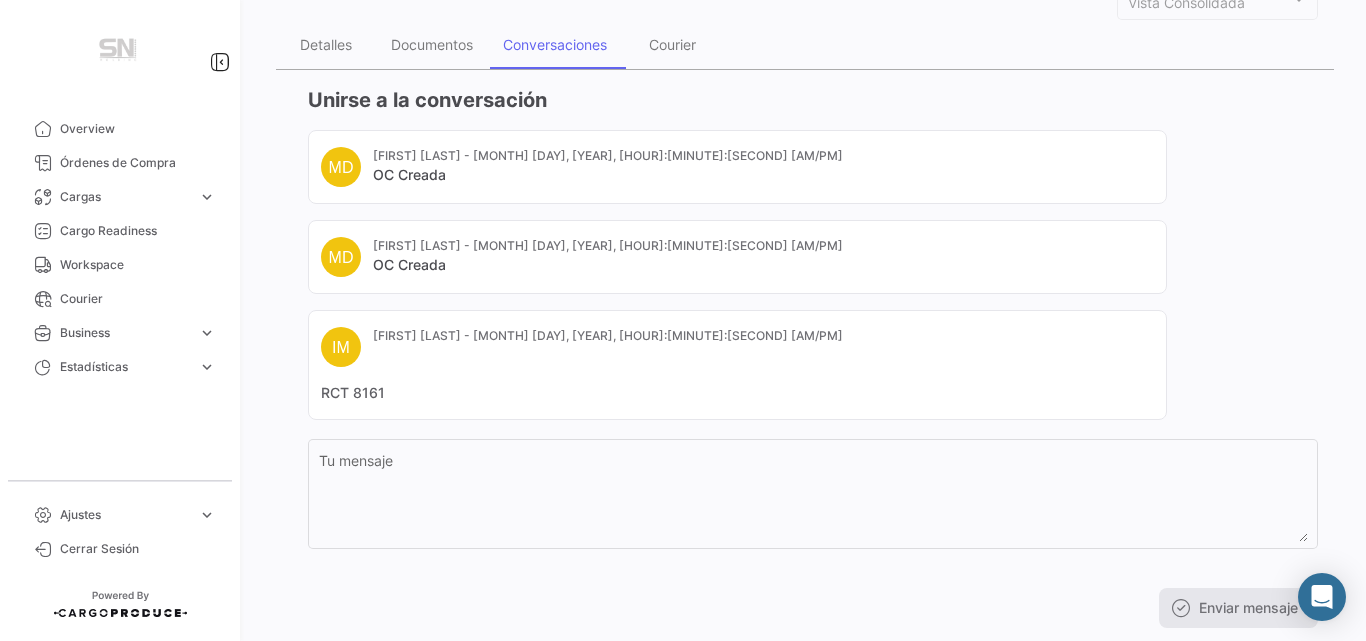 scroll, scrollTop: 340, scrollLeft: 0, axis: vertical 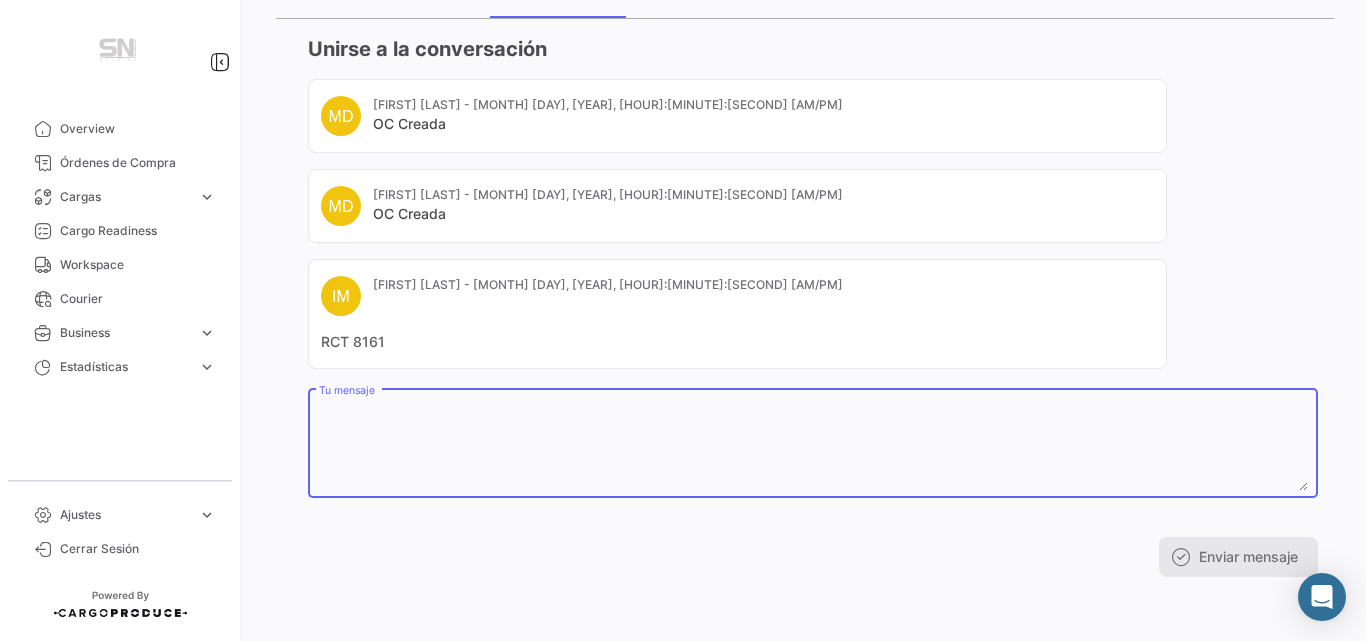 click on "Tu mensaje" at bounding box center [813, 447] 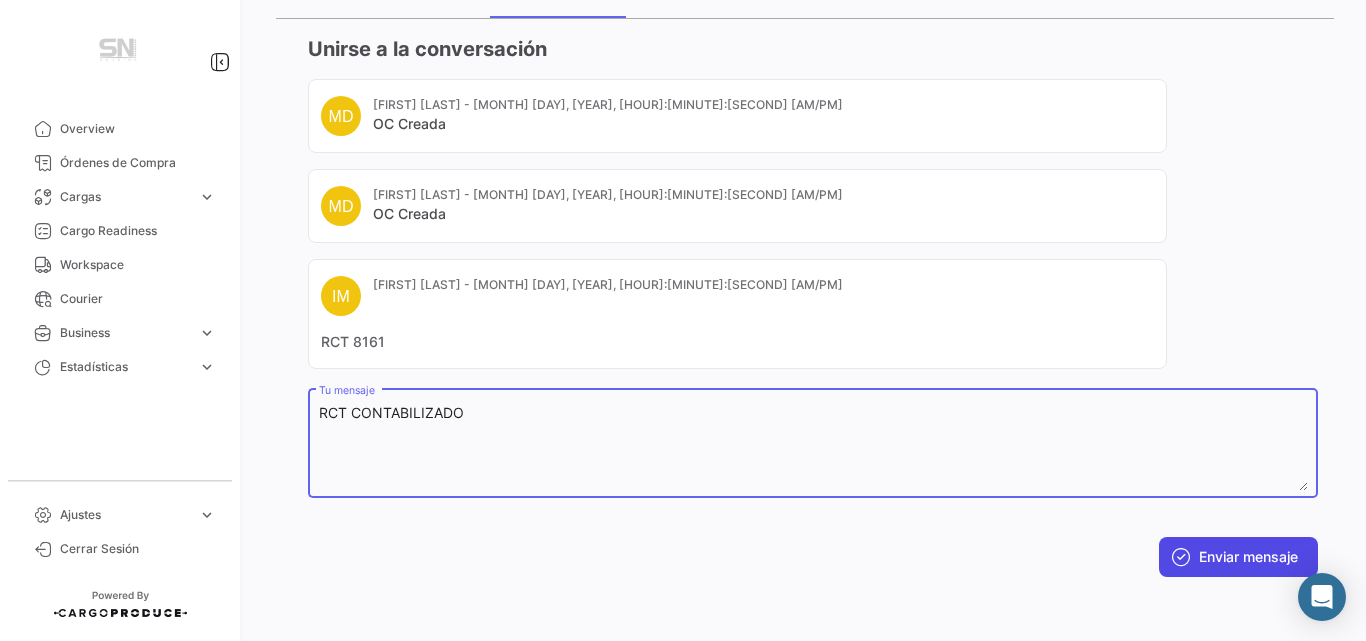 type on "RCT CONTABILIZADO" 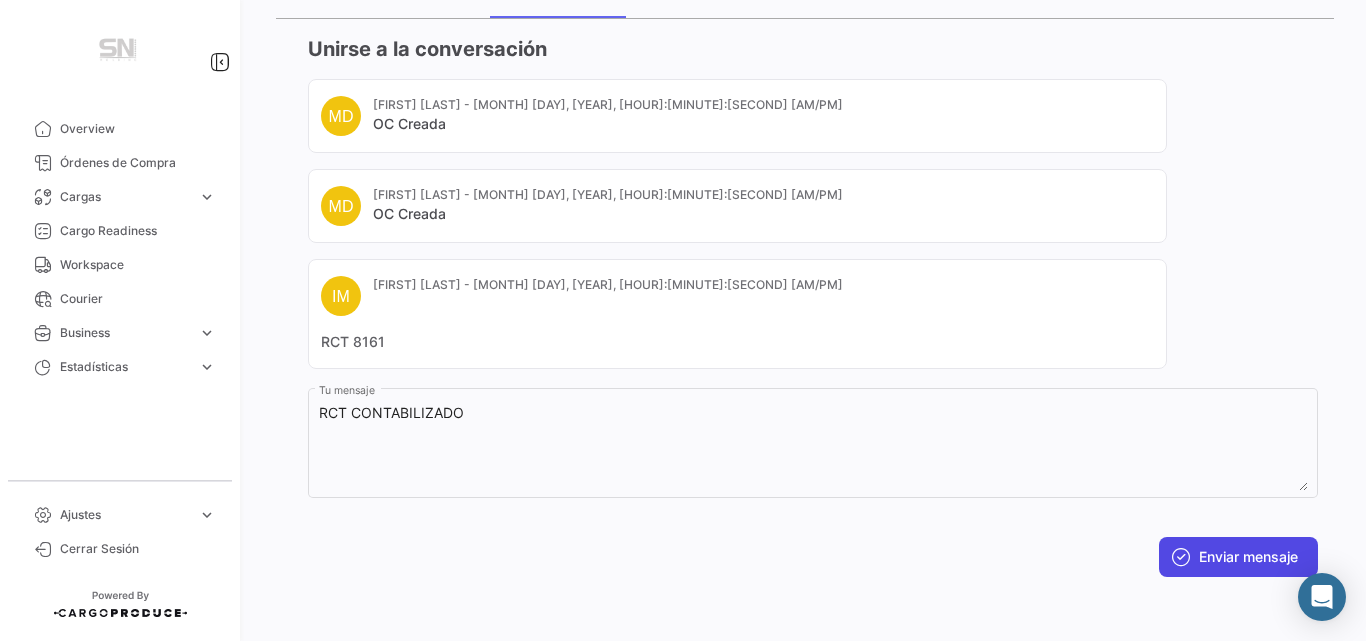 click on "Enviar mensaje" at bounding box center (1238, 557) 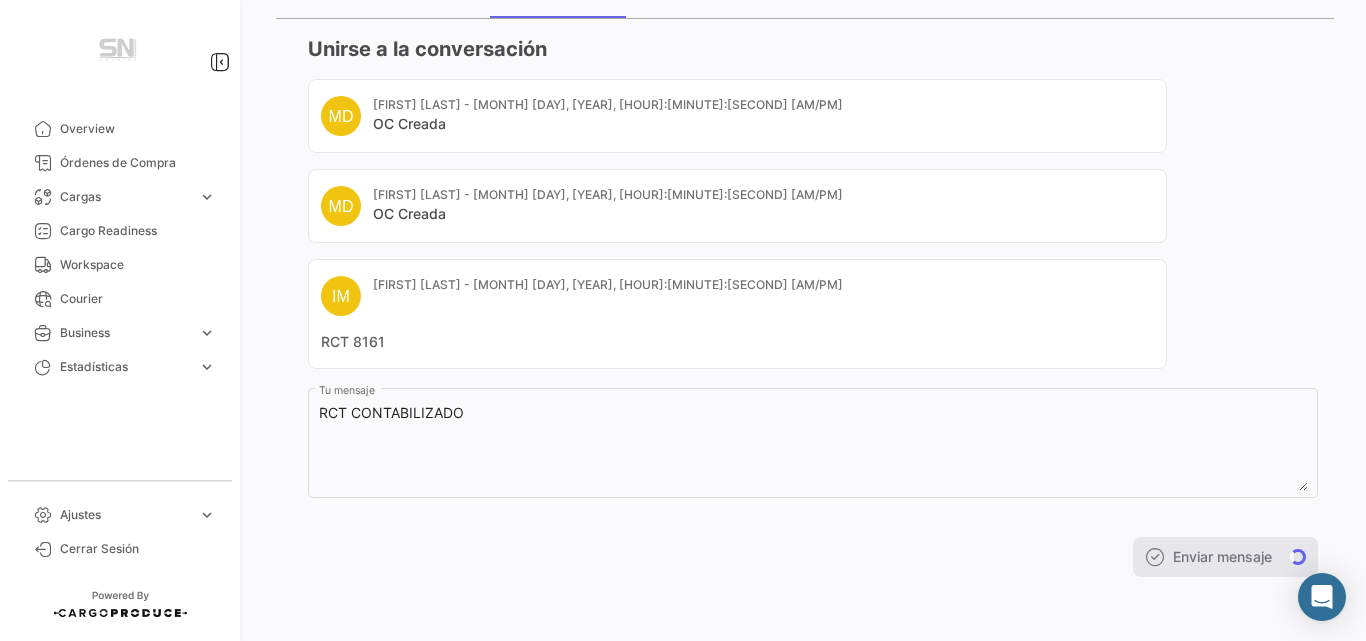 scroll, scrollTop: 0, scrollLeft: 0, axis: both 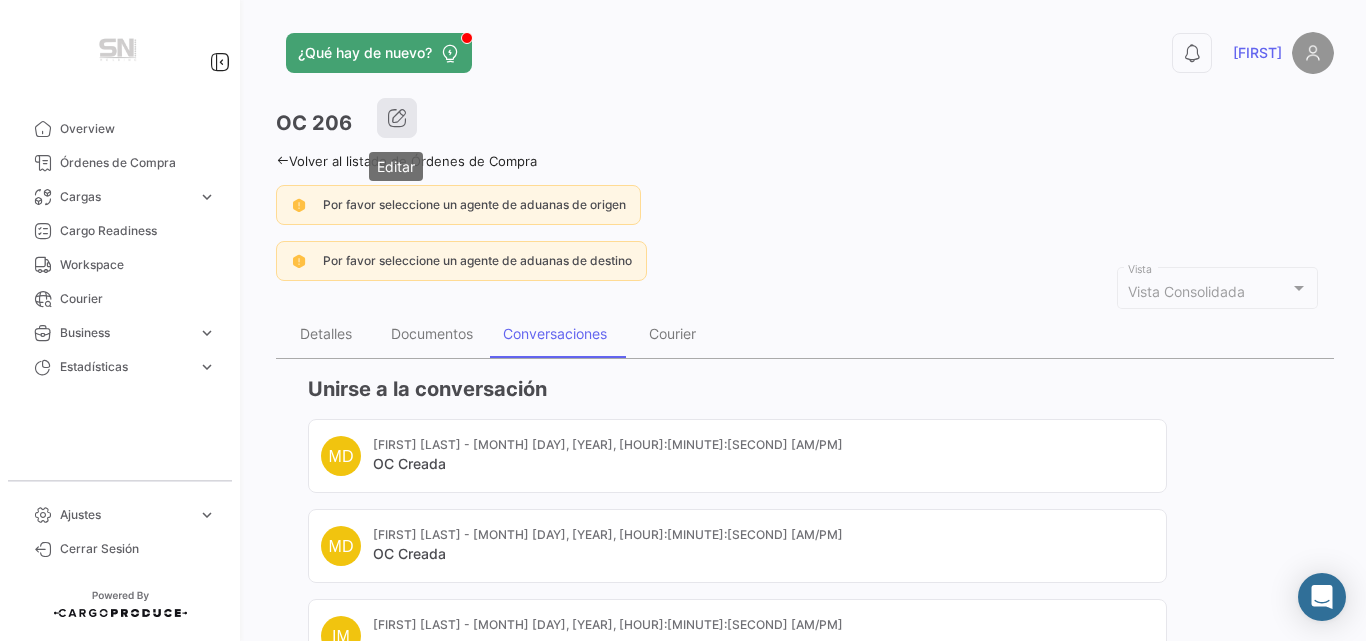 click 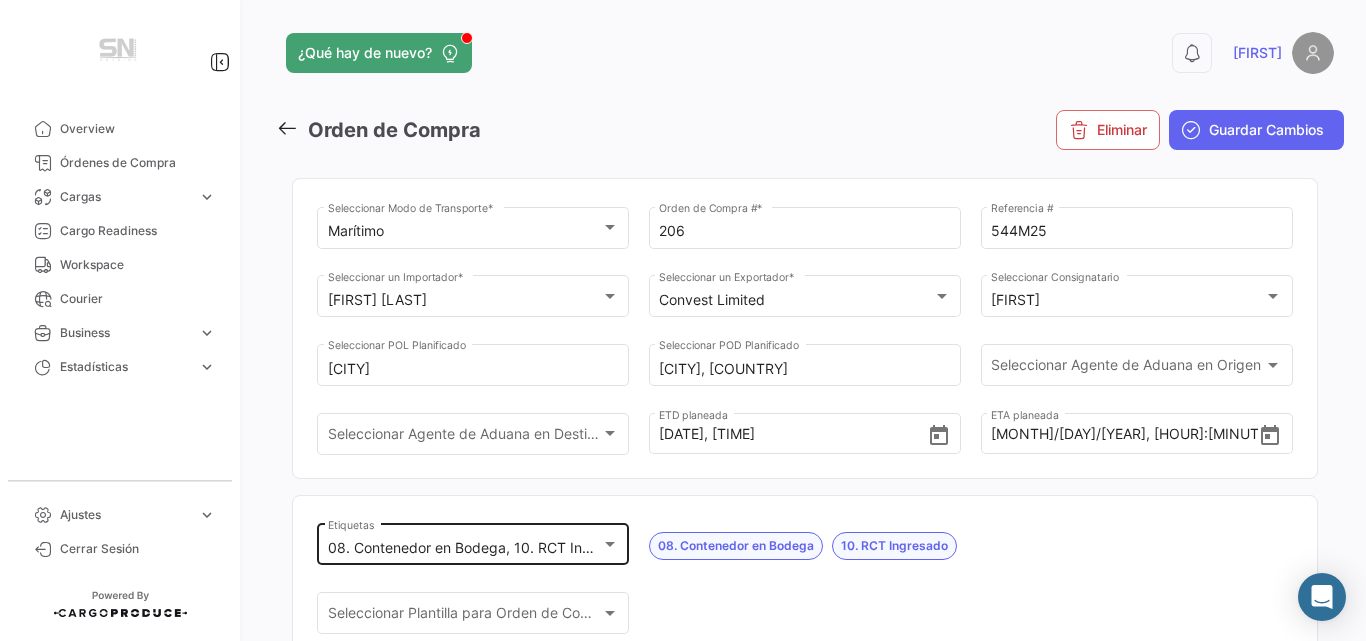 click at bounding box center [610, 544] 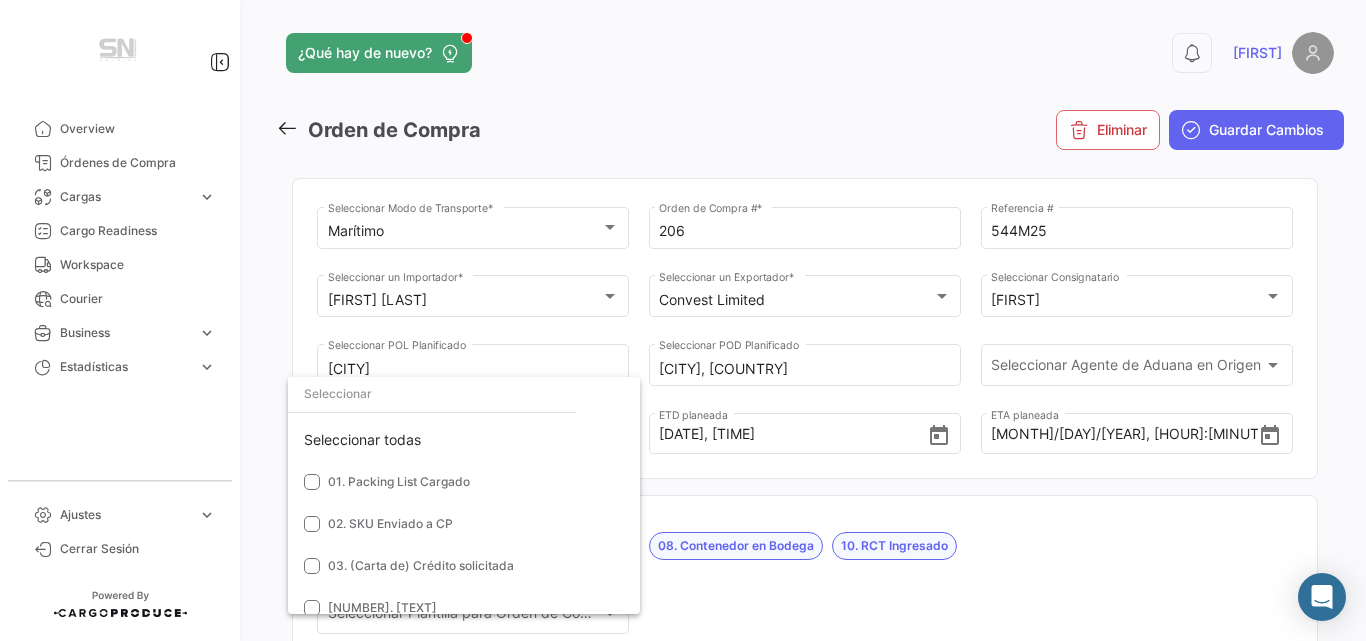 scroll, scrollTop: 273, scrollLeft: 0, axis: vertical 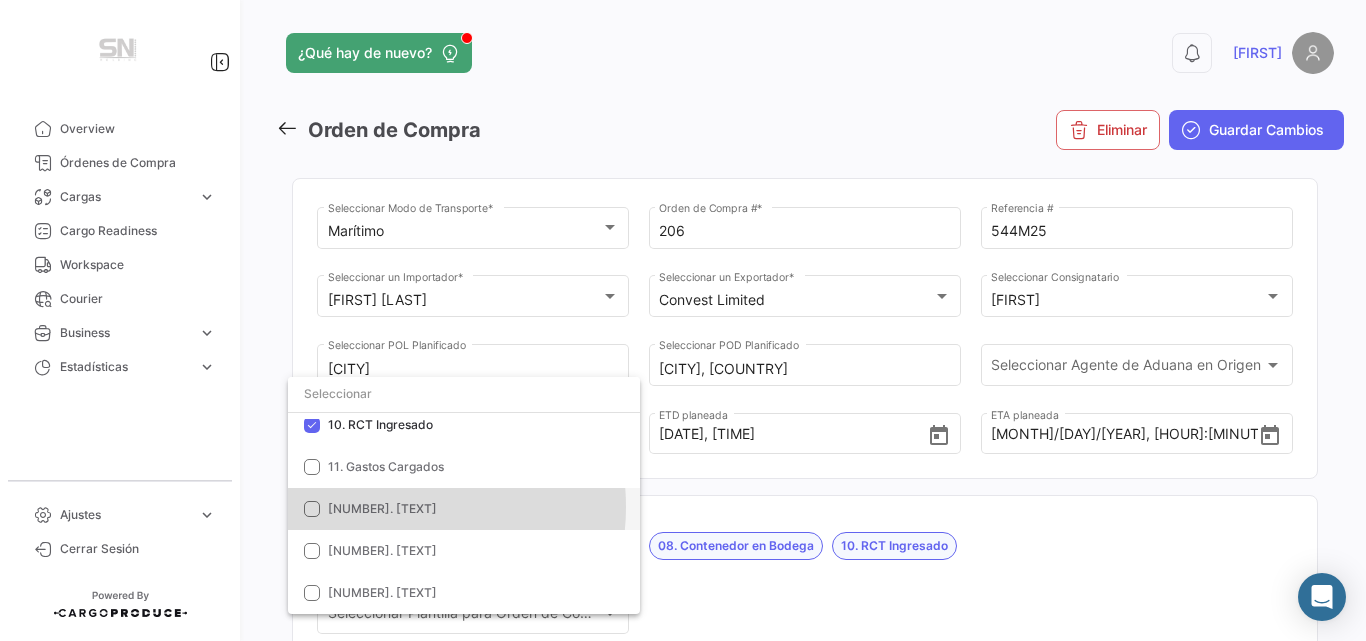 click on "[NUMBER]. [TEXT]" at bounding box center (382, 508) 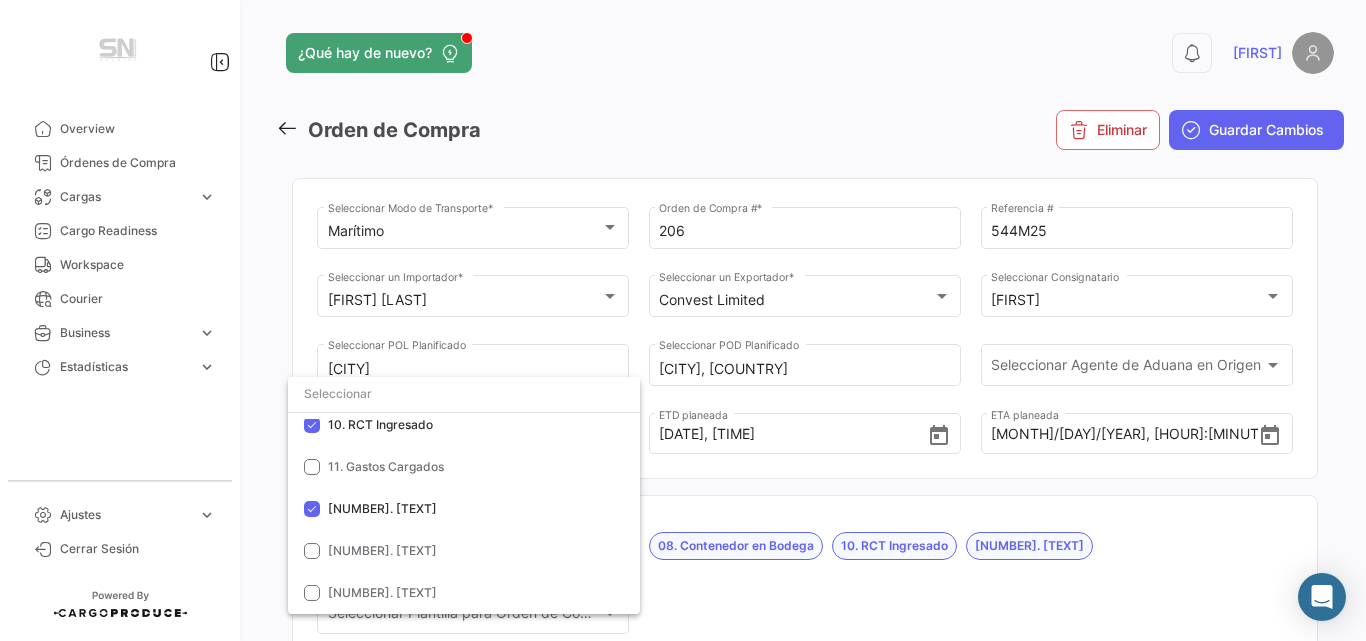 click at bounding box center [683, 320] 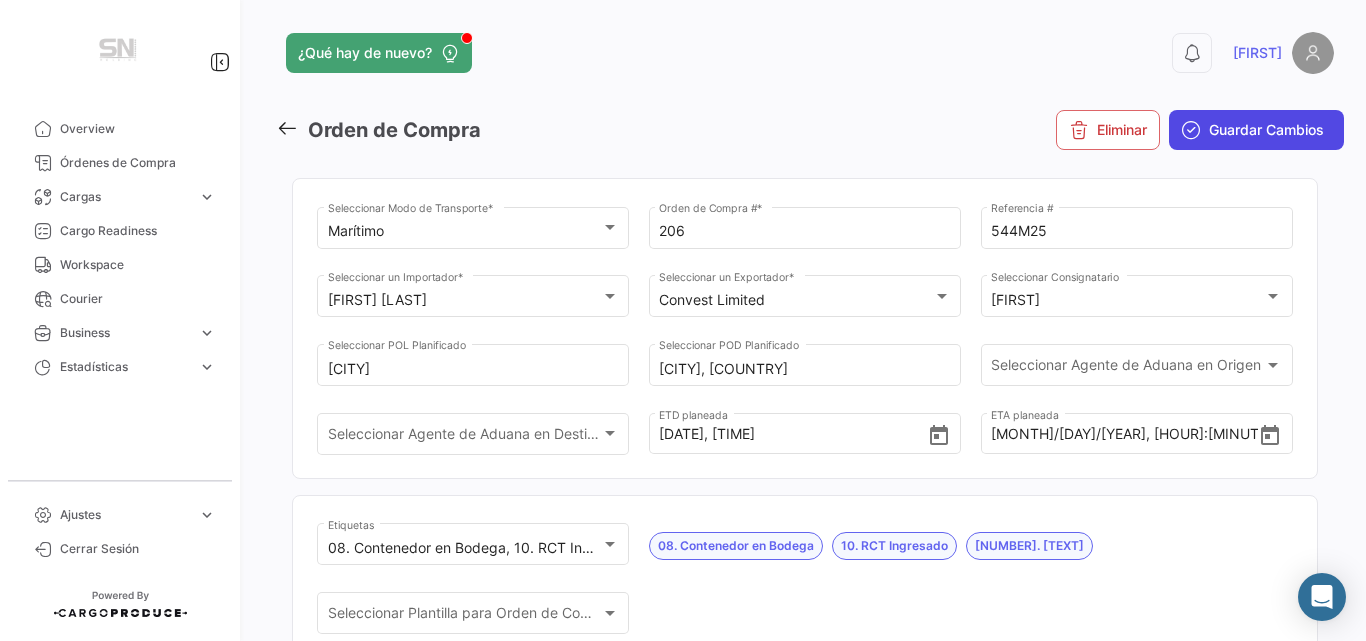 click on "Guardar Cambios" 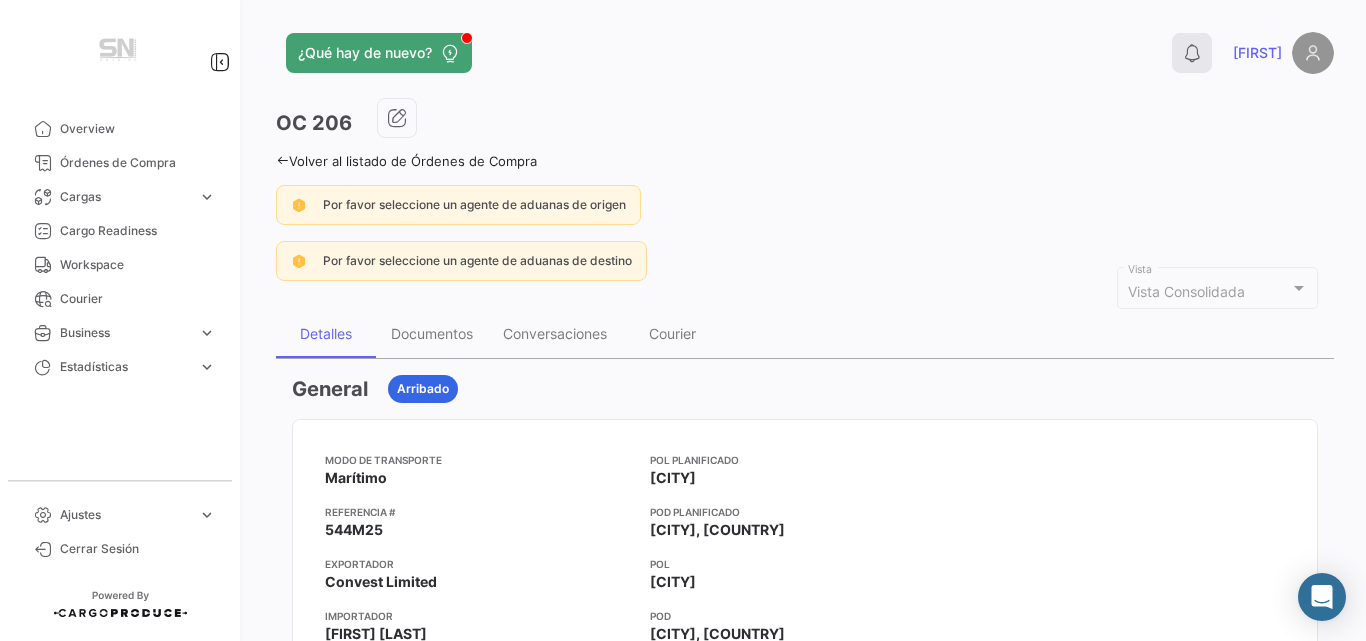 click on "0" 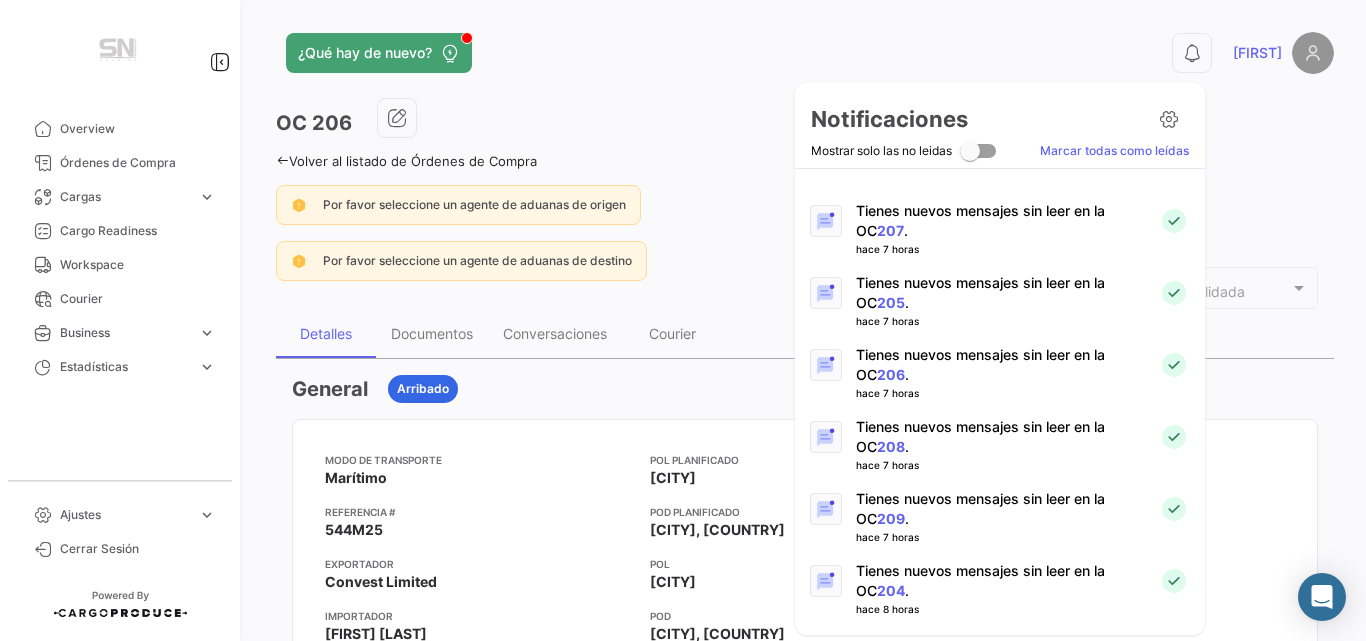 scroll, scrollTop: 240, scrollLeft: 0, axis: vertical 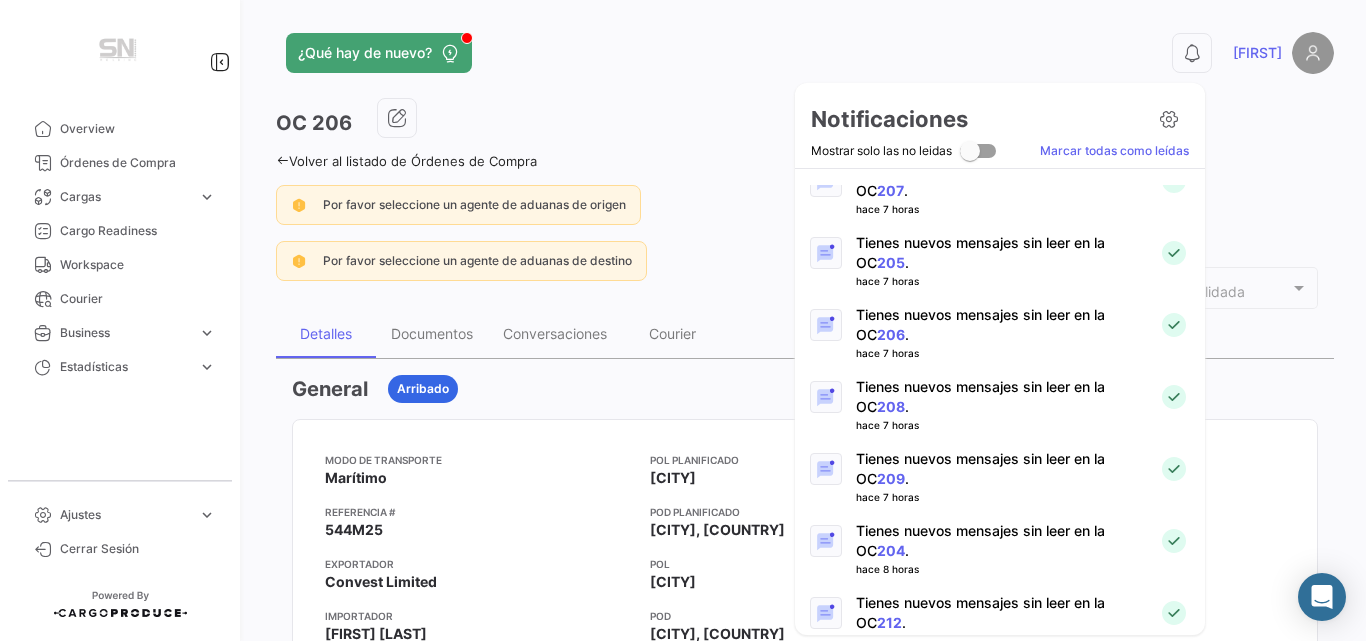 click on "Tienes nuevos mensajes sin leer en la OC    [NUMBER]   ." at bounding box center [999, 397] 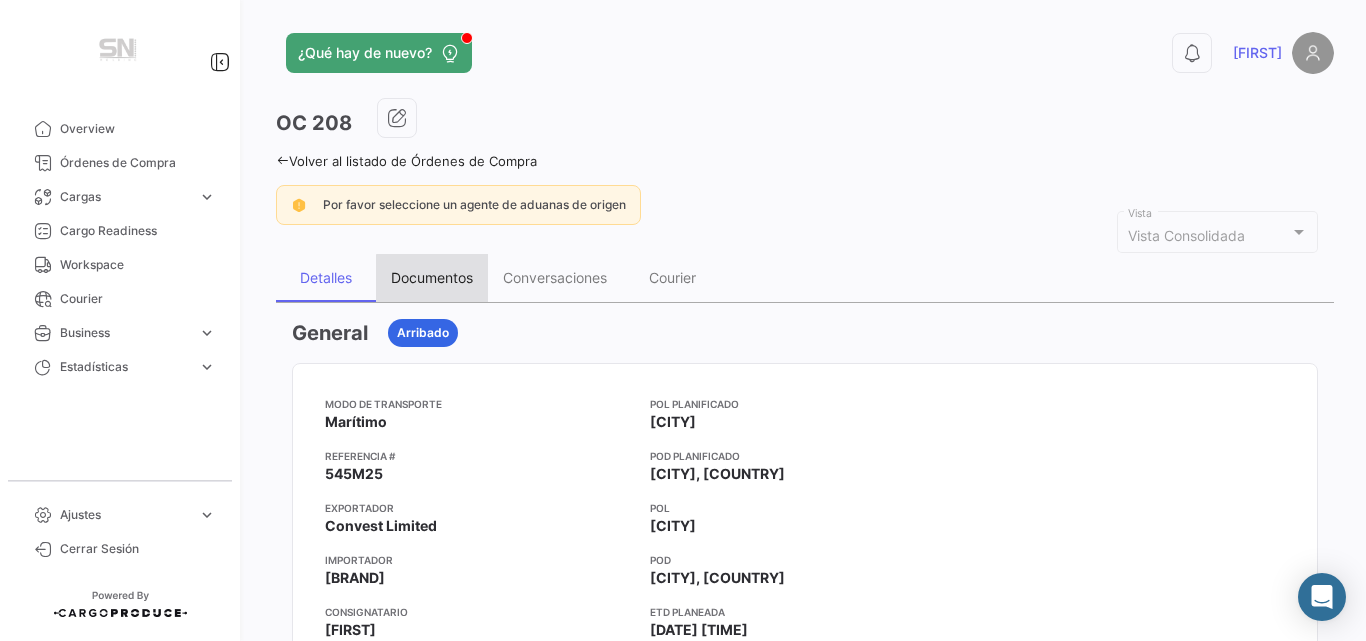 click on "Documentos" at bounding box center [432, 277] 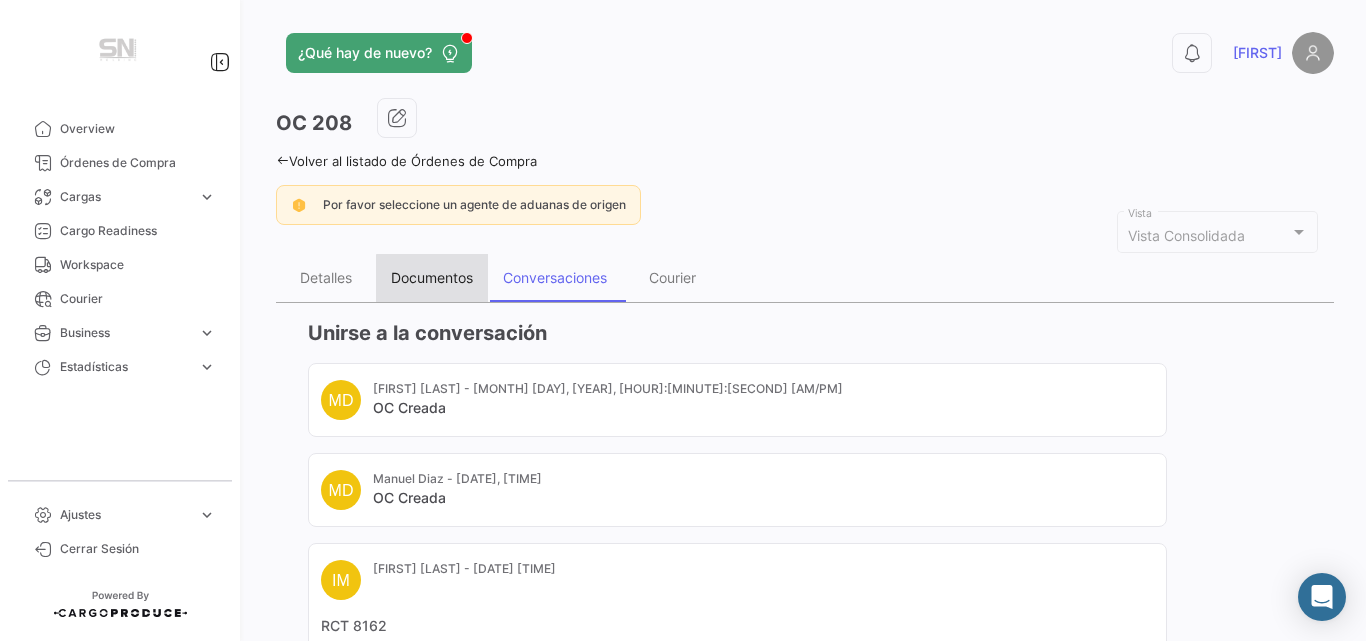 click on "Documentos" at bounding box center (432, 277) 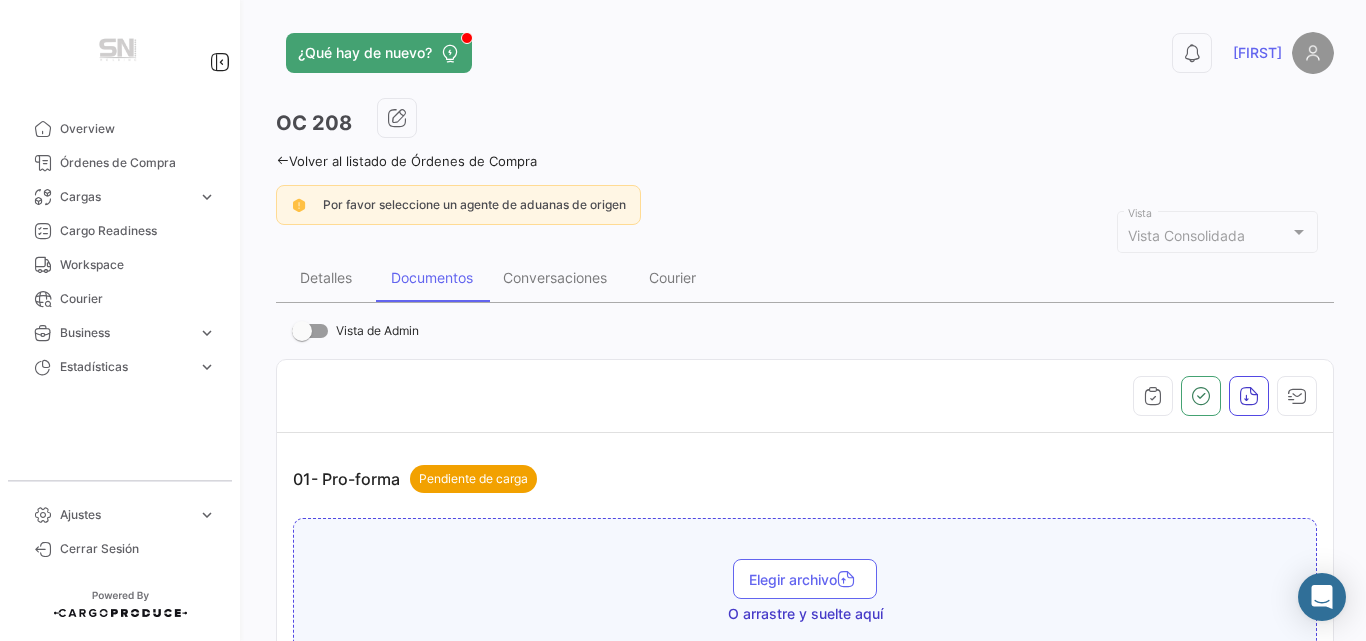 scroll, scrollTop: 561, scrollLeft: 0, axis: vertical 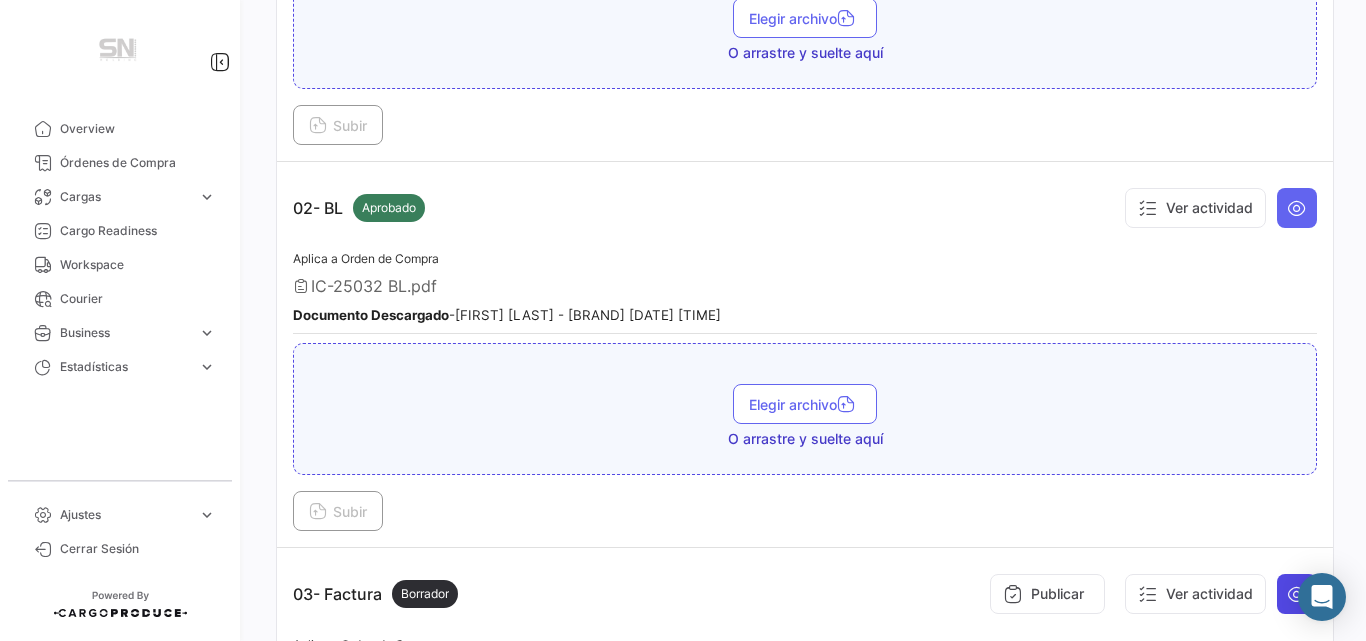 click at bounding box center (1297, 594) 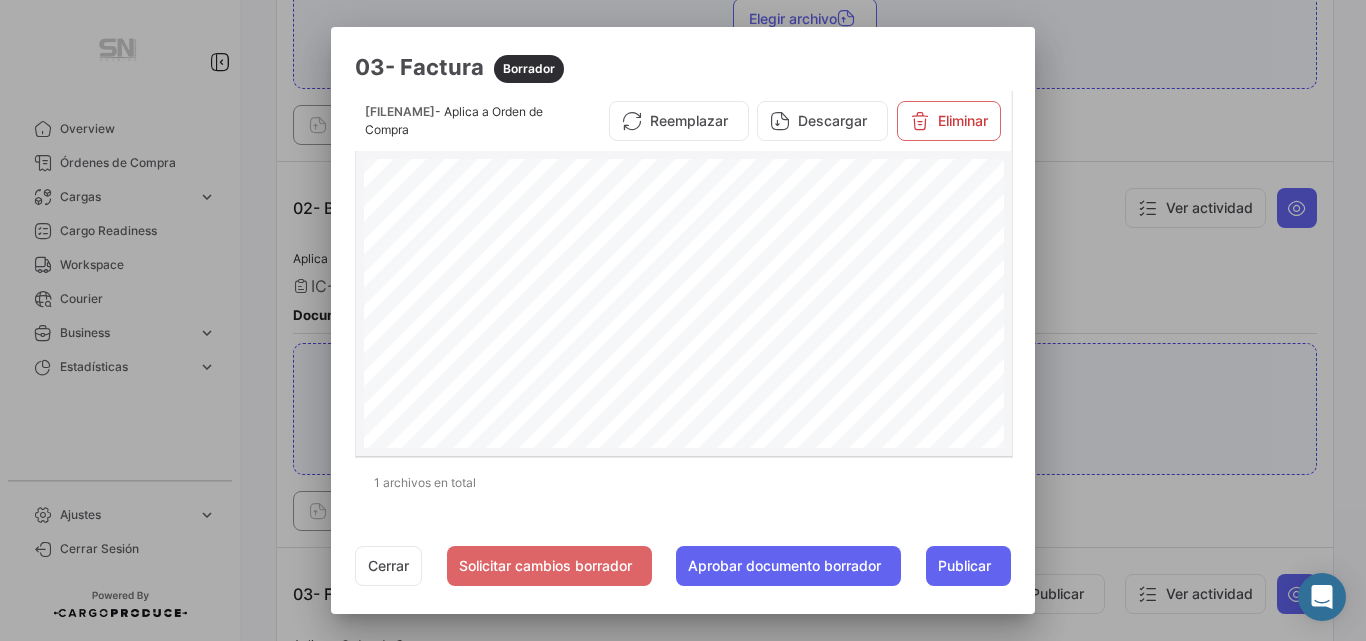 scroll, scrollTop: 626, scrollLeft: 0, axis: vertical 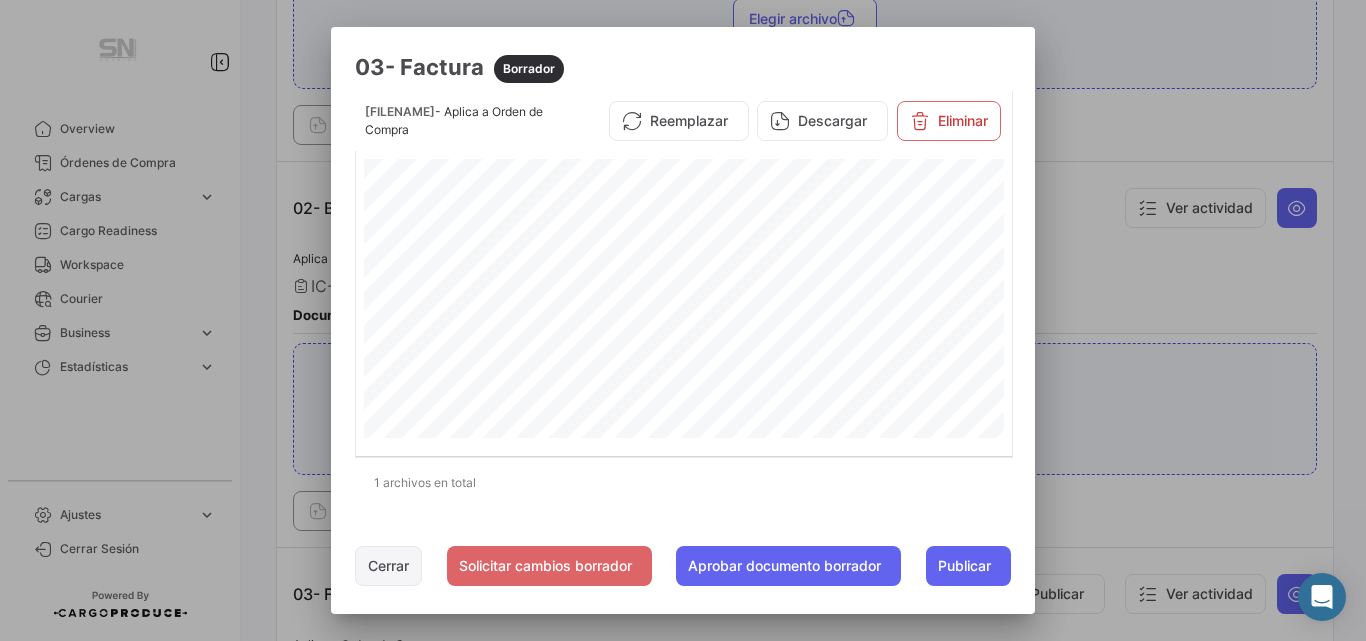 click on "Cerrar" 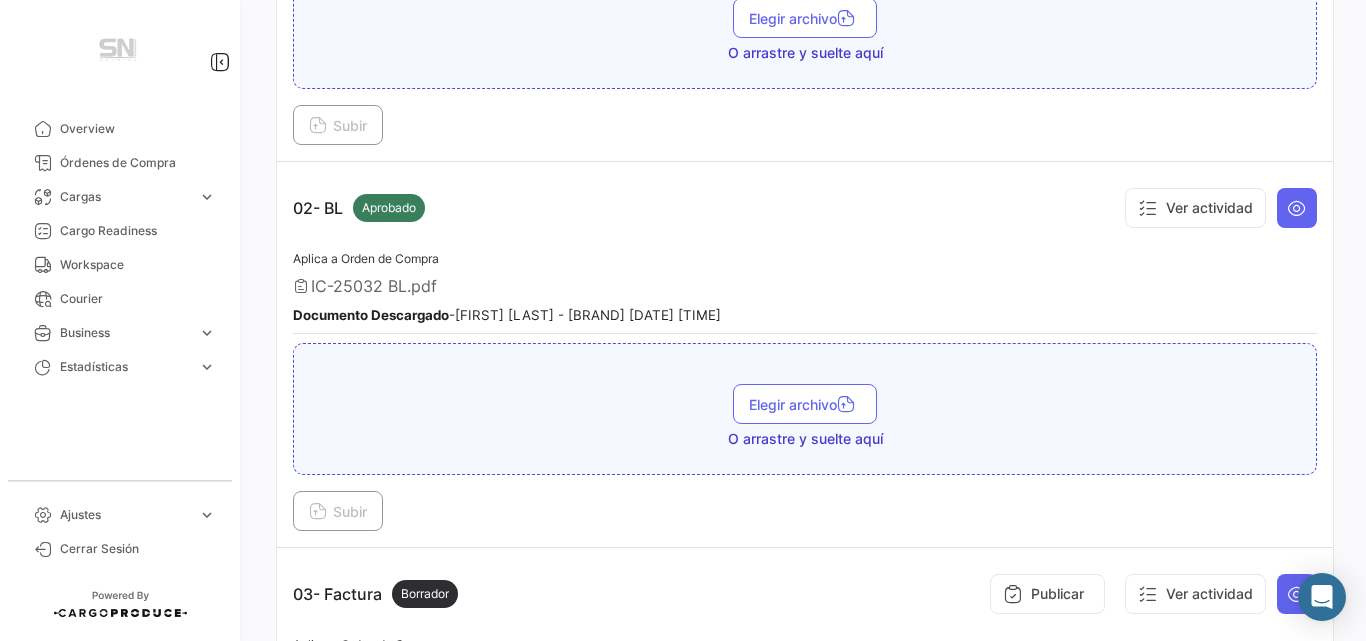 scroll, scrollTop: 1, scrollLeft: 0, axis: vertical 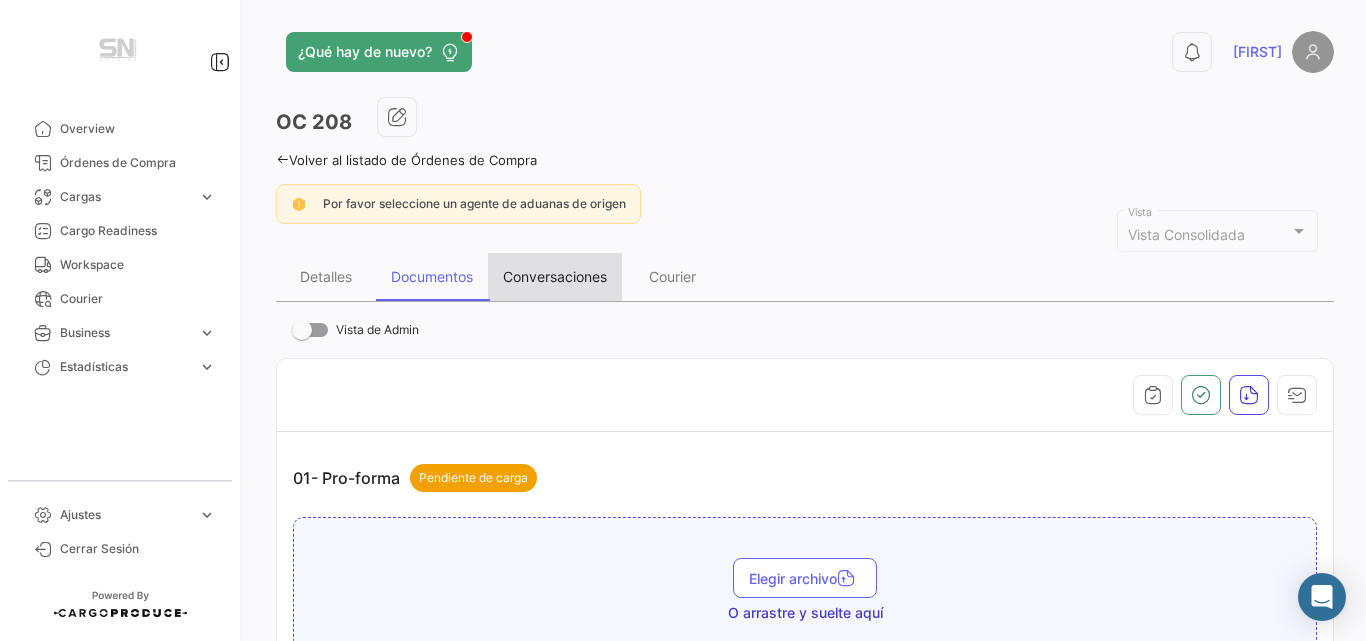 click on "Conversaciones" at bounding box center [555, 276] 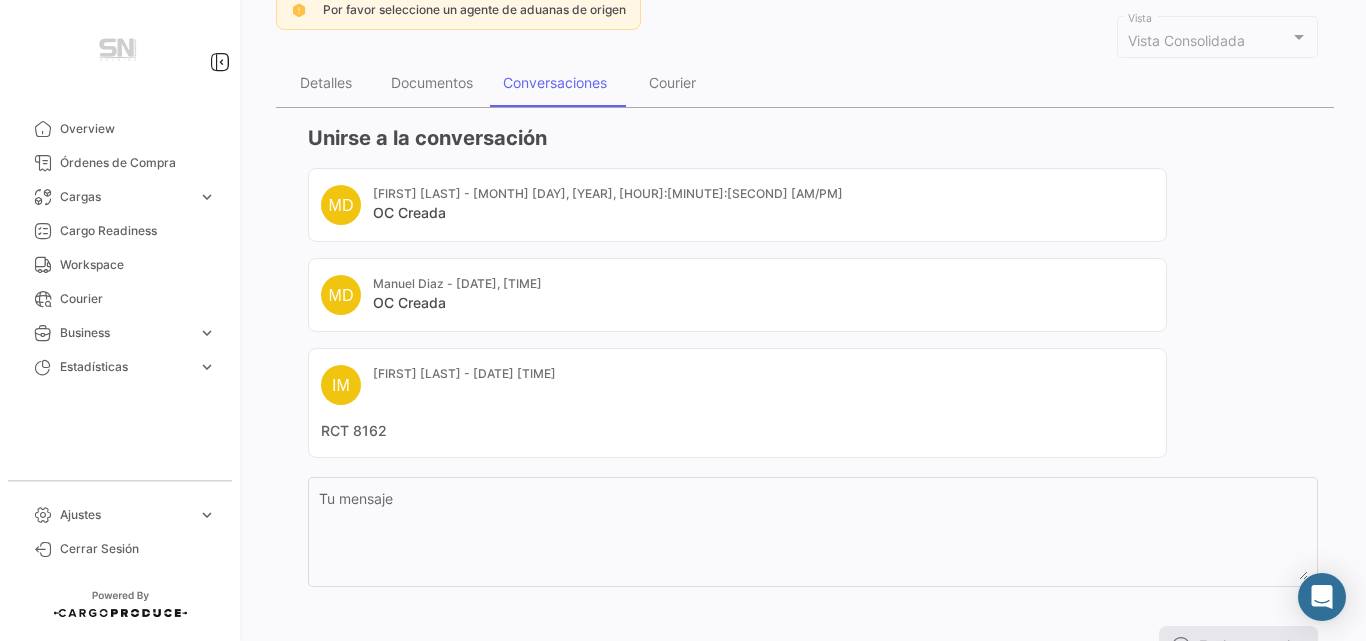 scroll, scrollTop: 210, scrollLeft: 0, axis: vertical 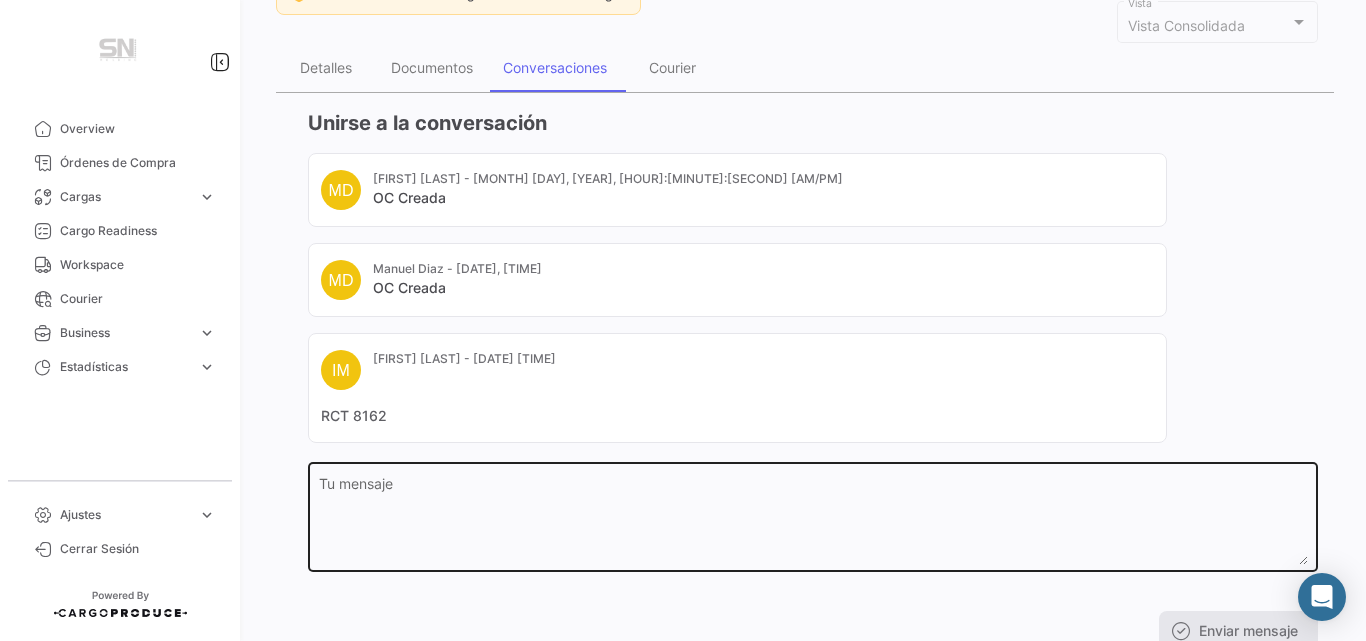 click on "Tu mensaje" at bounding box center [813, 521] 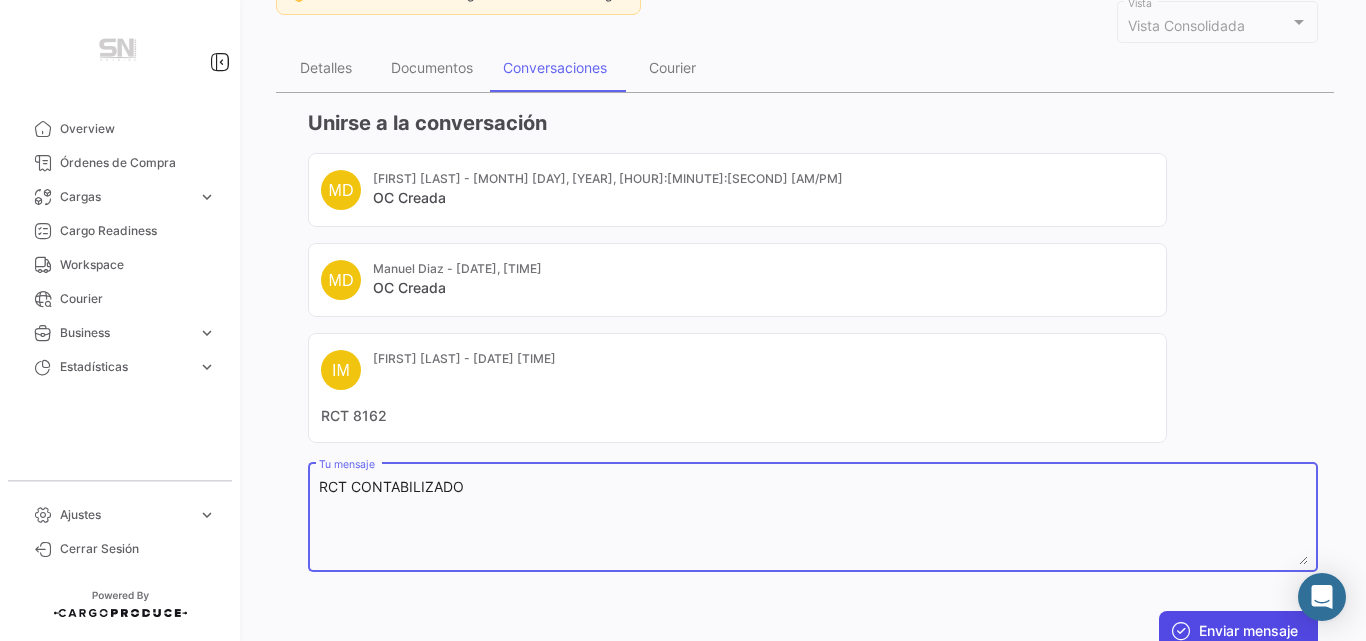 type on "RCT CONTABILIZADO" 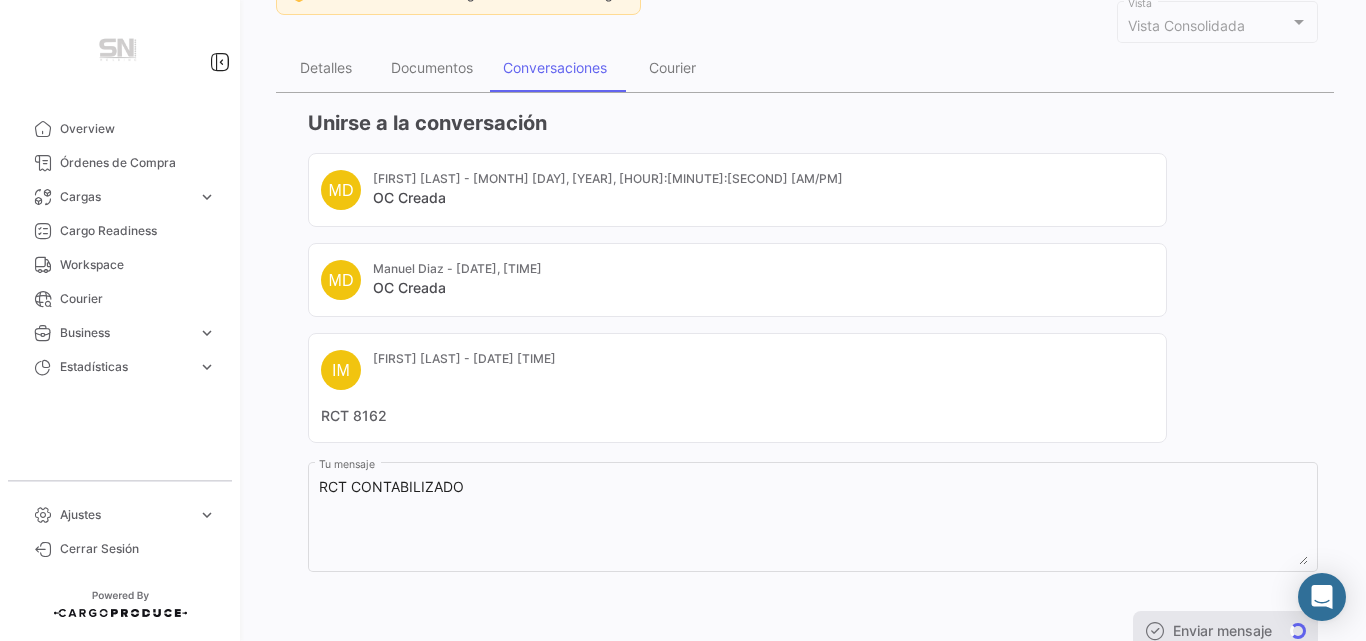 scroll, scrollTop: 0, scrollLeft: 0, axis: both 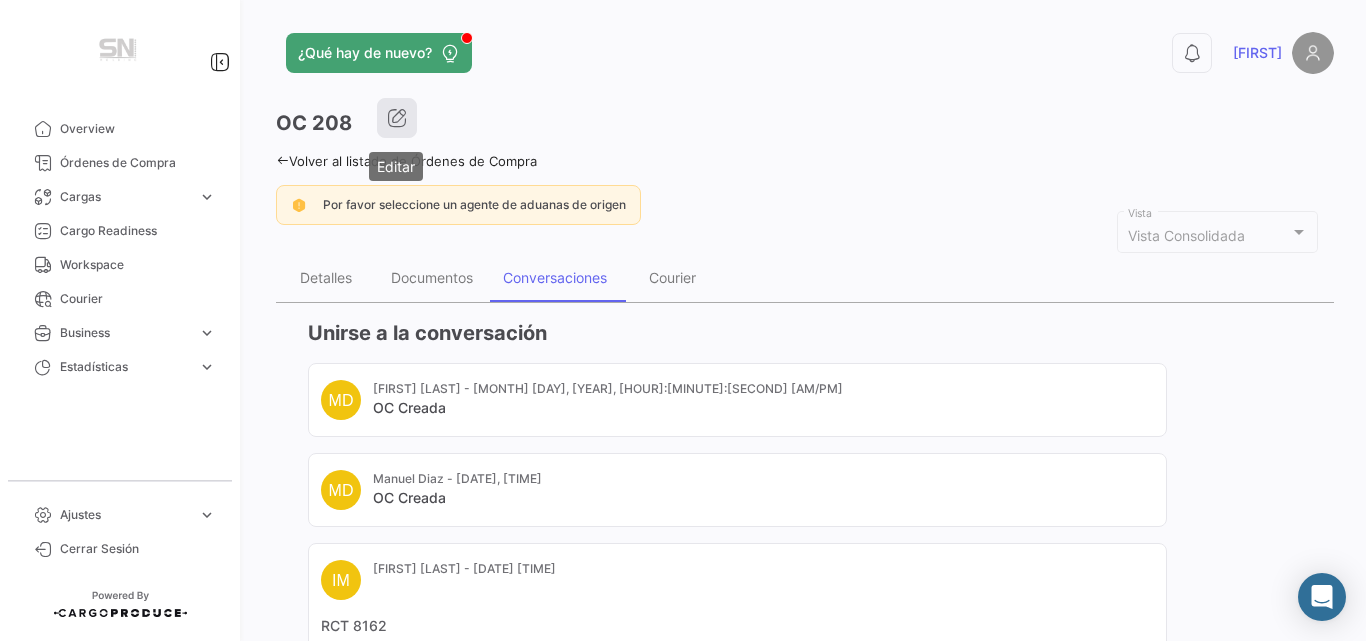 click 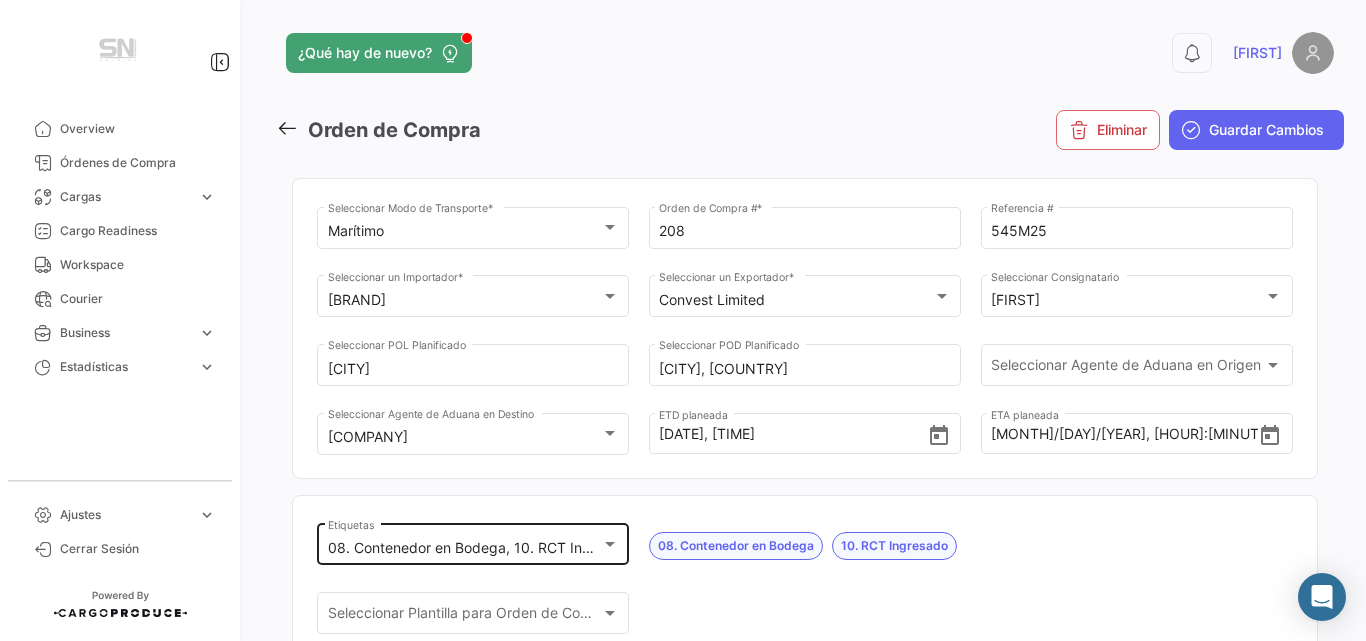 click at bounding box center [610, 544] 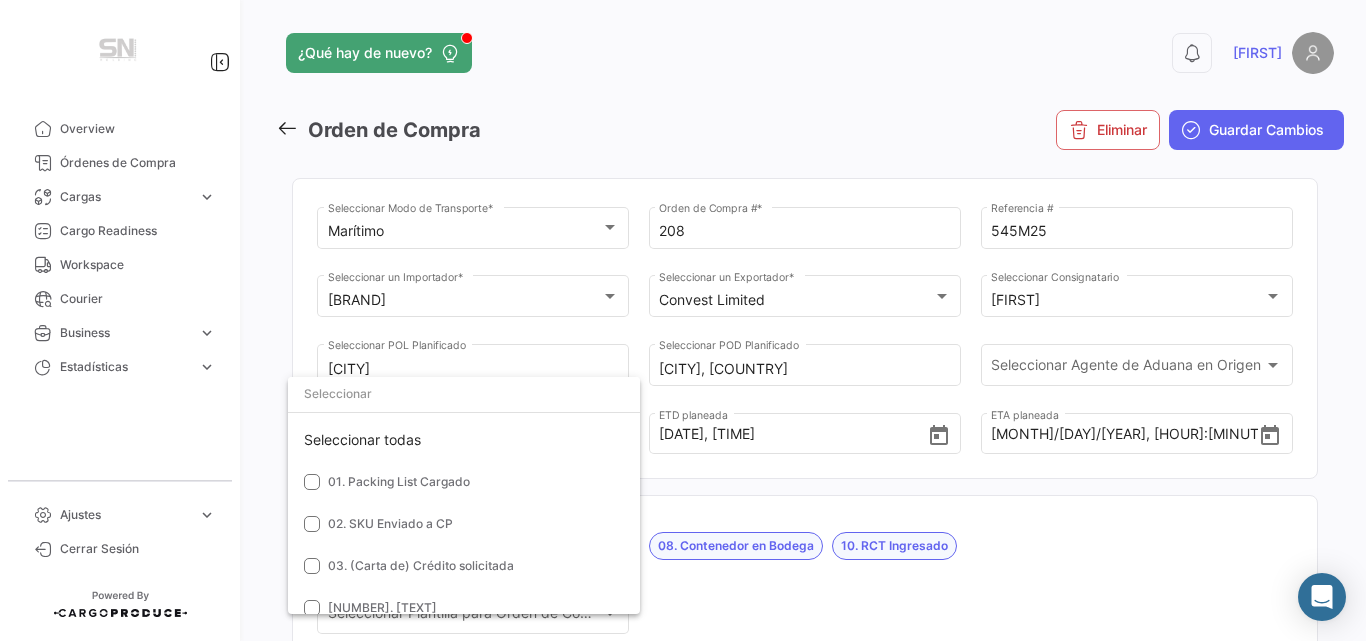 scroll, scrollTop: 273, scrollLeft: 0, axis: vertical 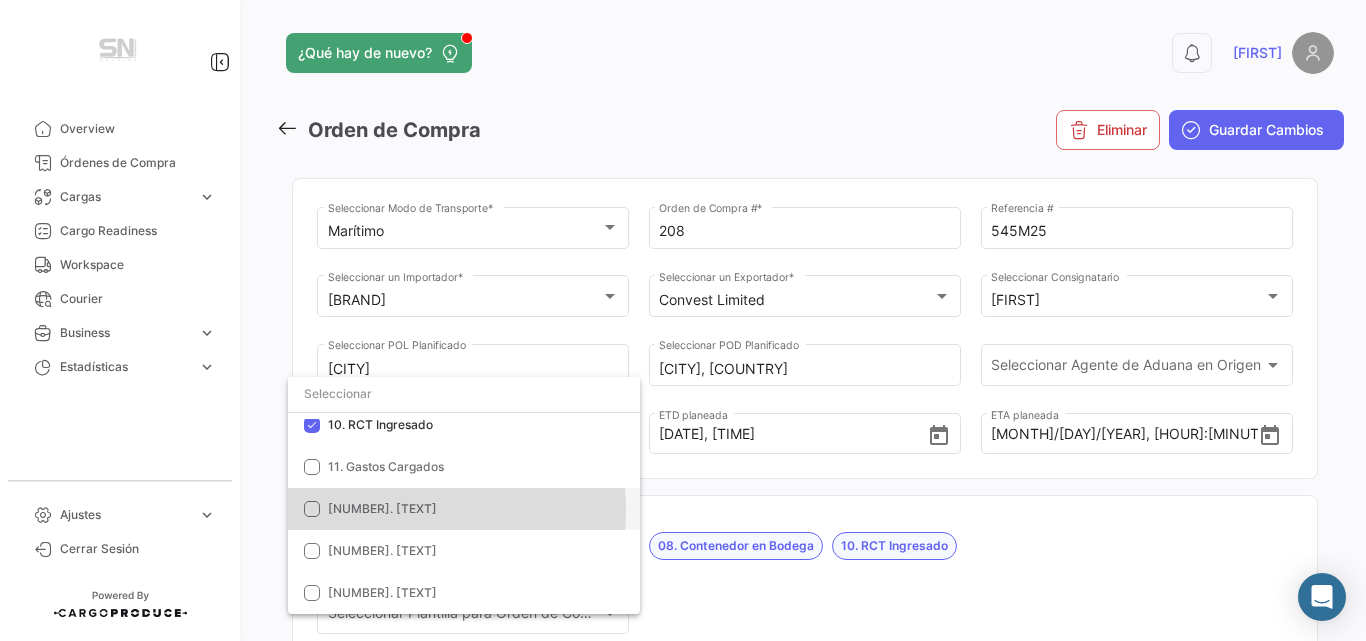click on "[NUMBER]. [TEXT]" at bounding box center (382, 508) 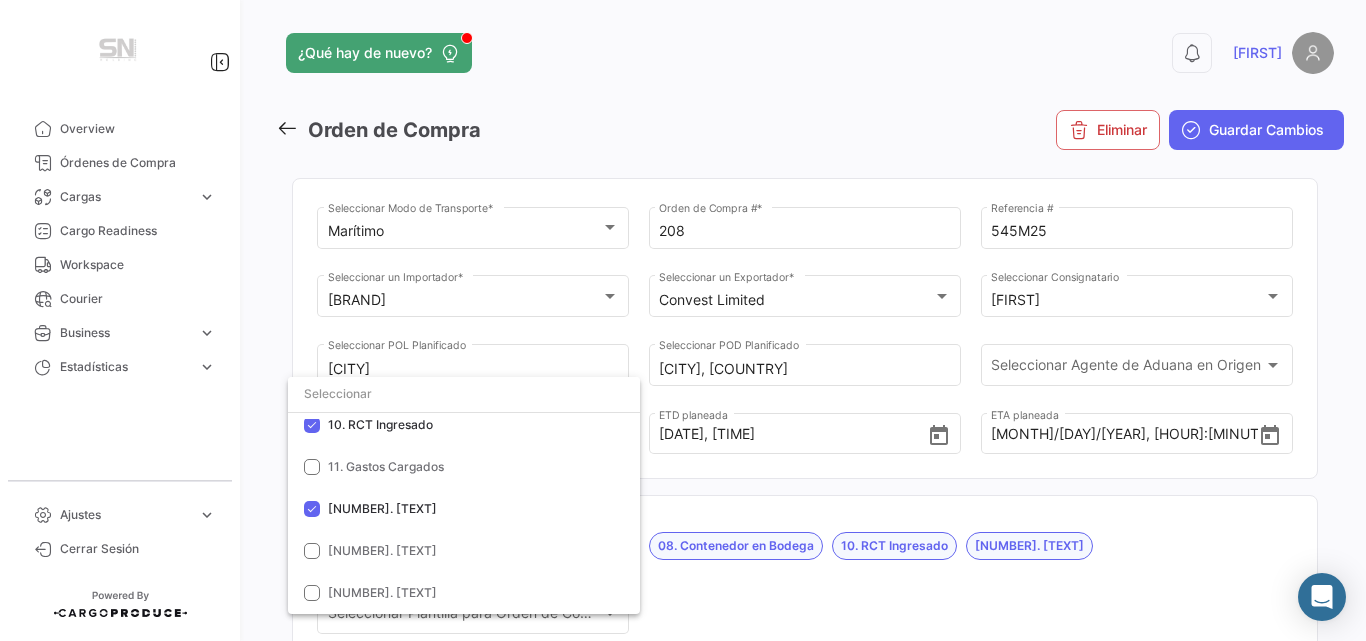 click at bounding box center (683, 320) 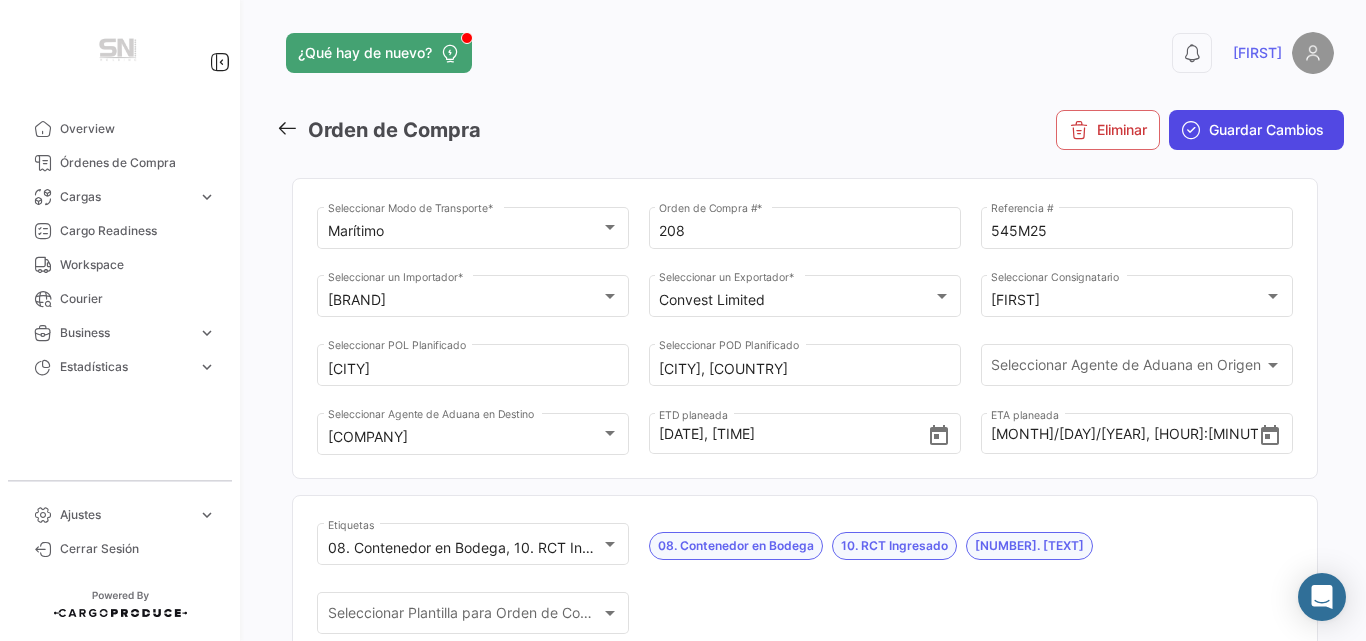 click on "Guardar Cambios" 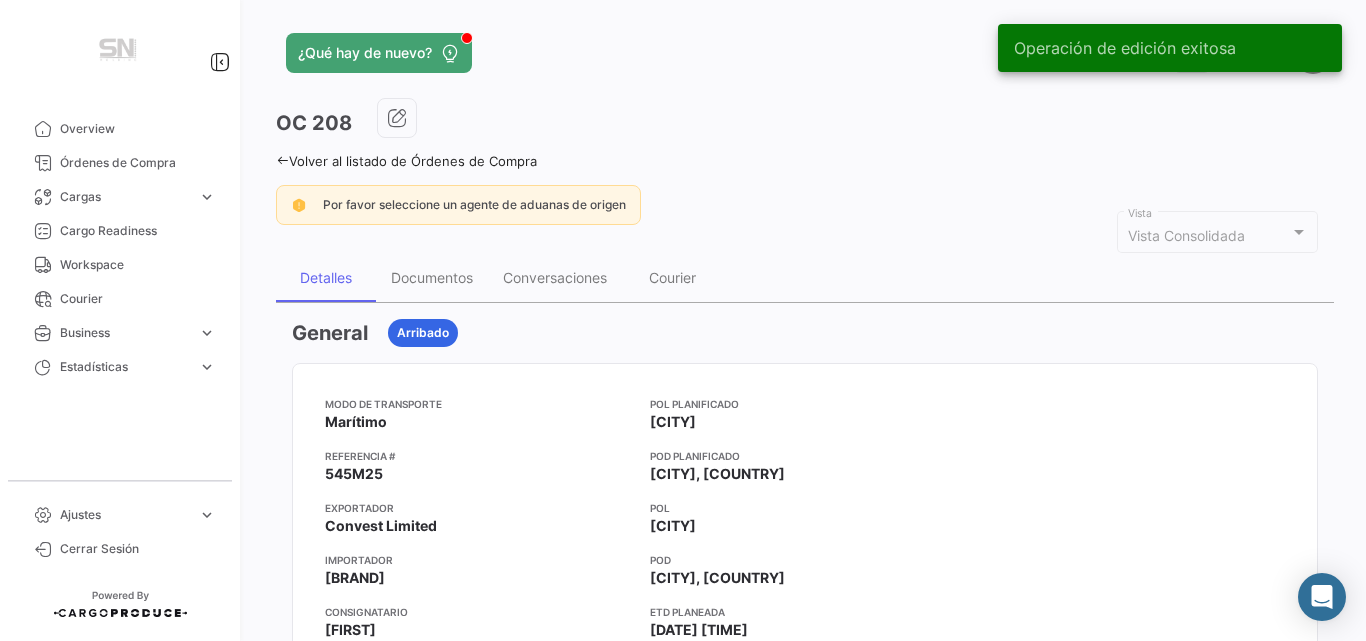 click on "Operación de edición exitosa" at bounding box center [1170, 48] 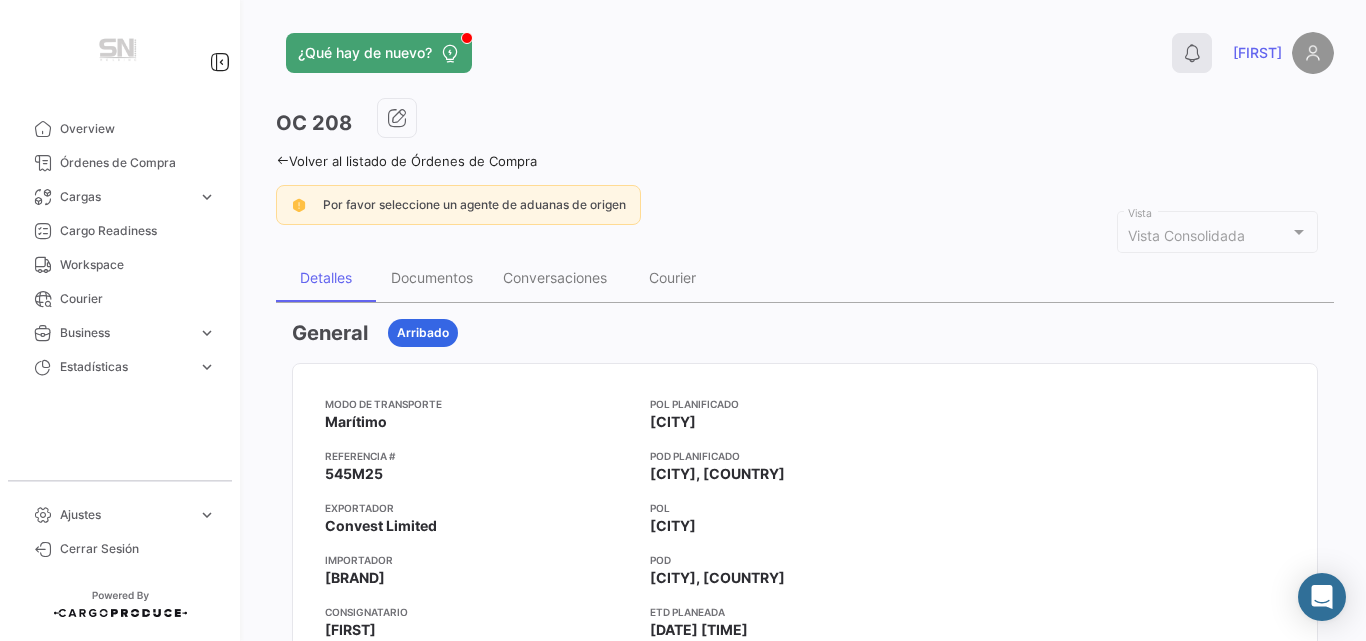 click on "0" 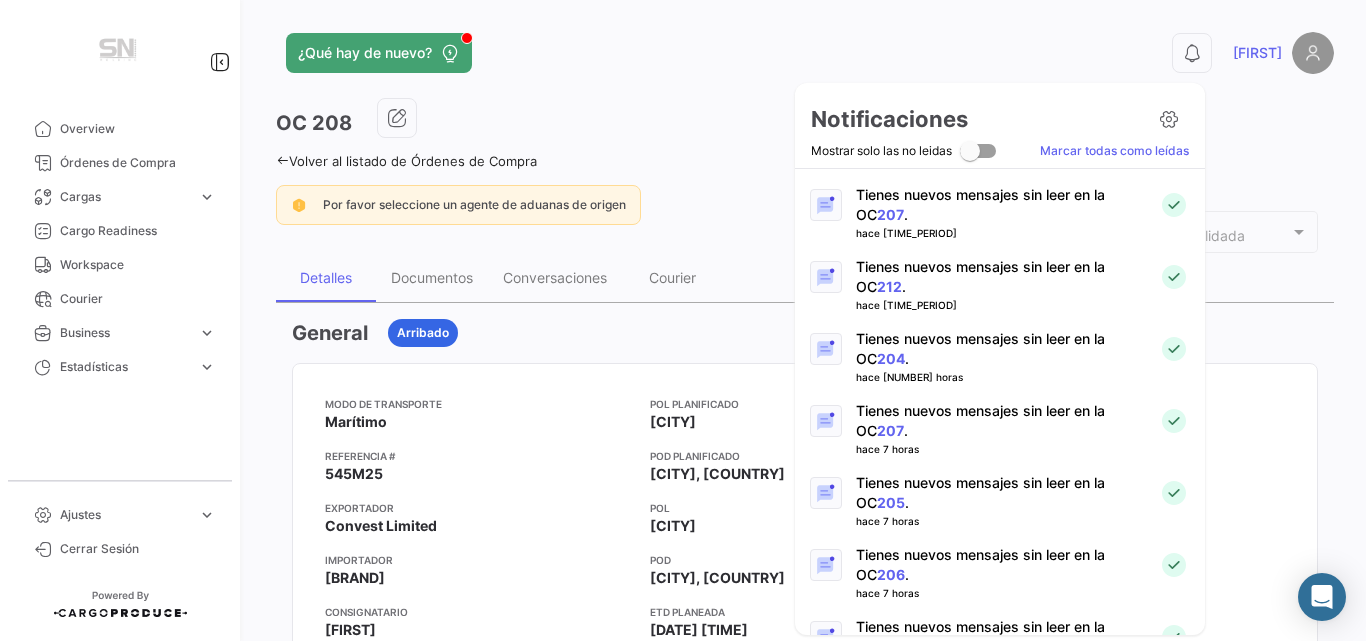click at bounding box center (683, 320) 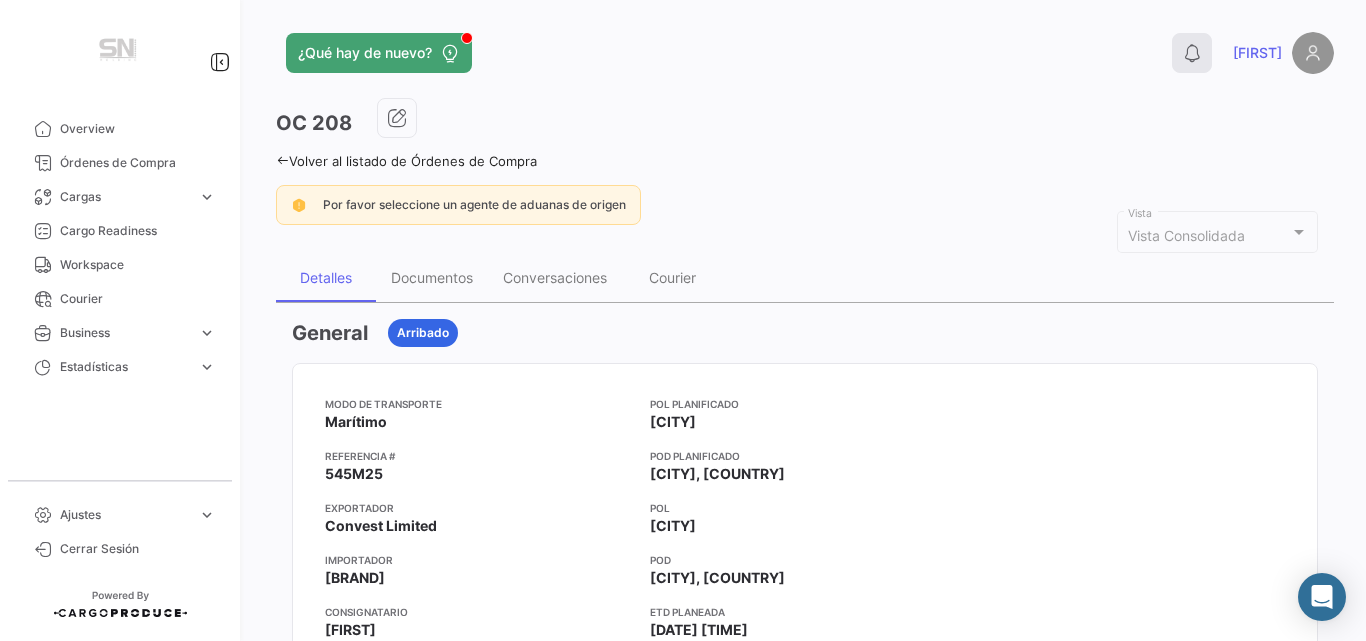 click 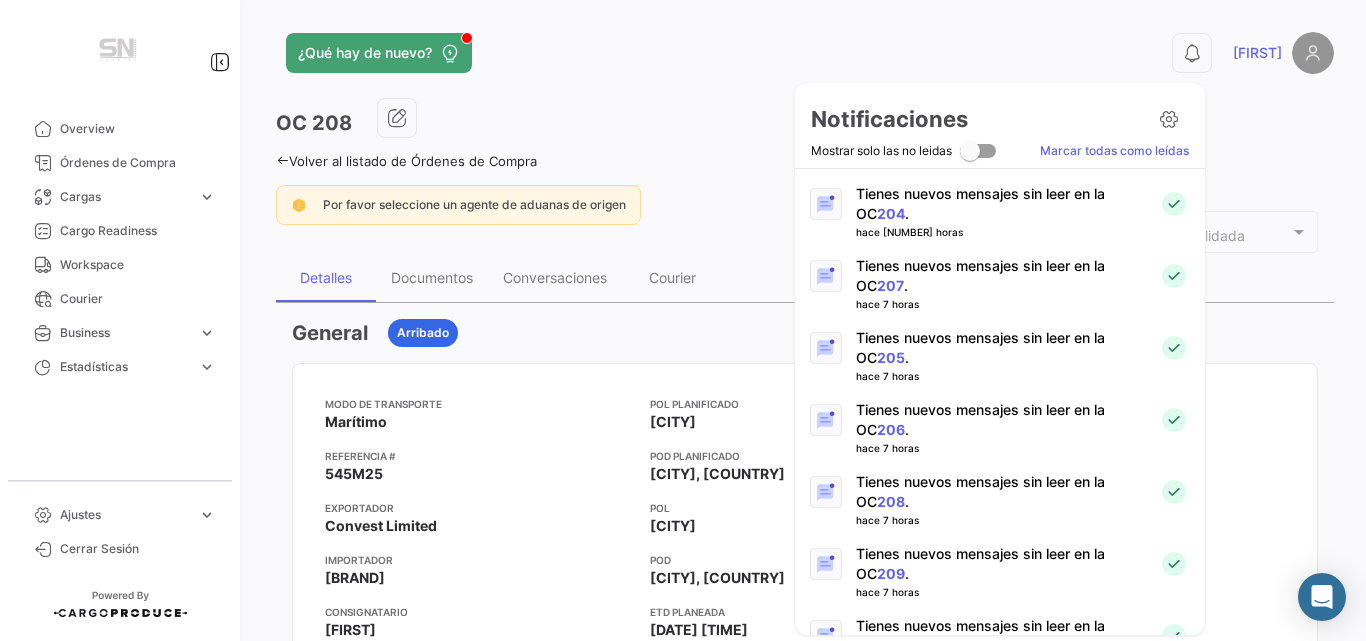 scroll, scrollTop: 150, scrollLeft: 0, axis: vertical 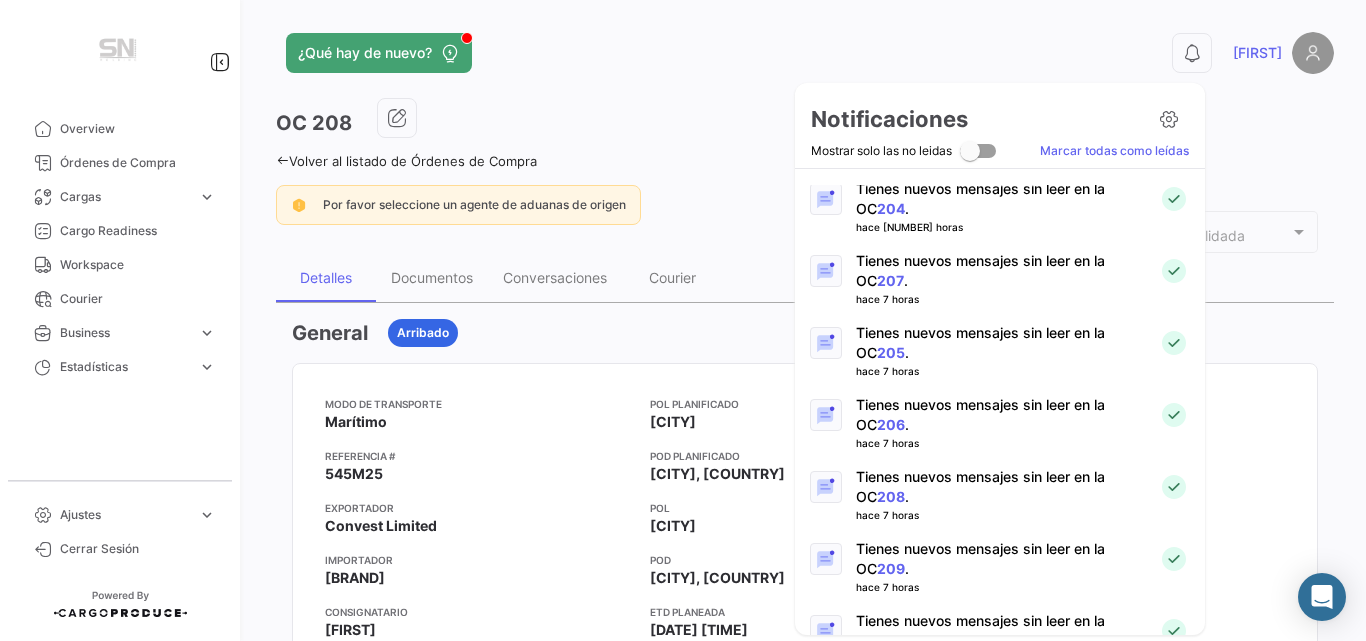 click on "209" at bounding box center [891, 568] 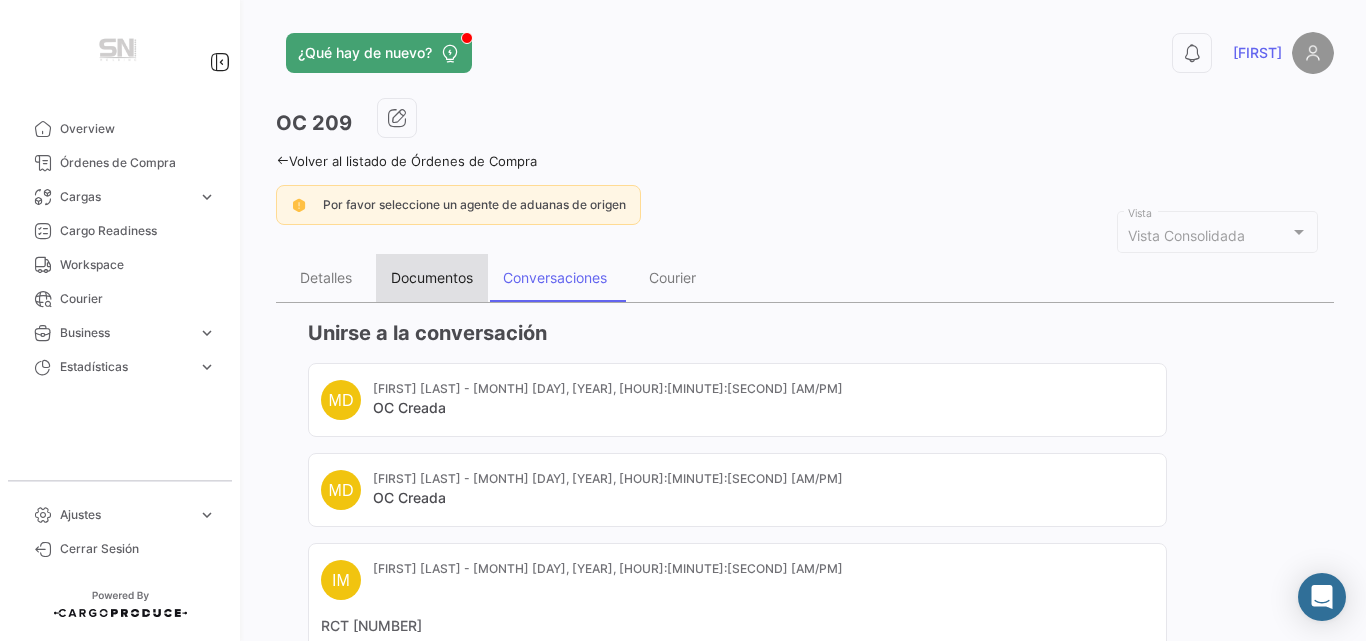 click on "Documentos" at bounding box center (432, 277) 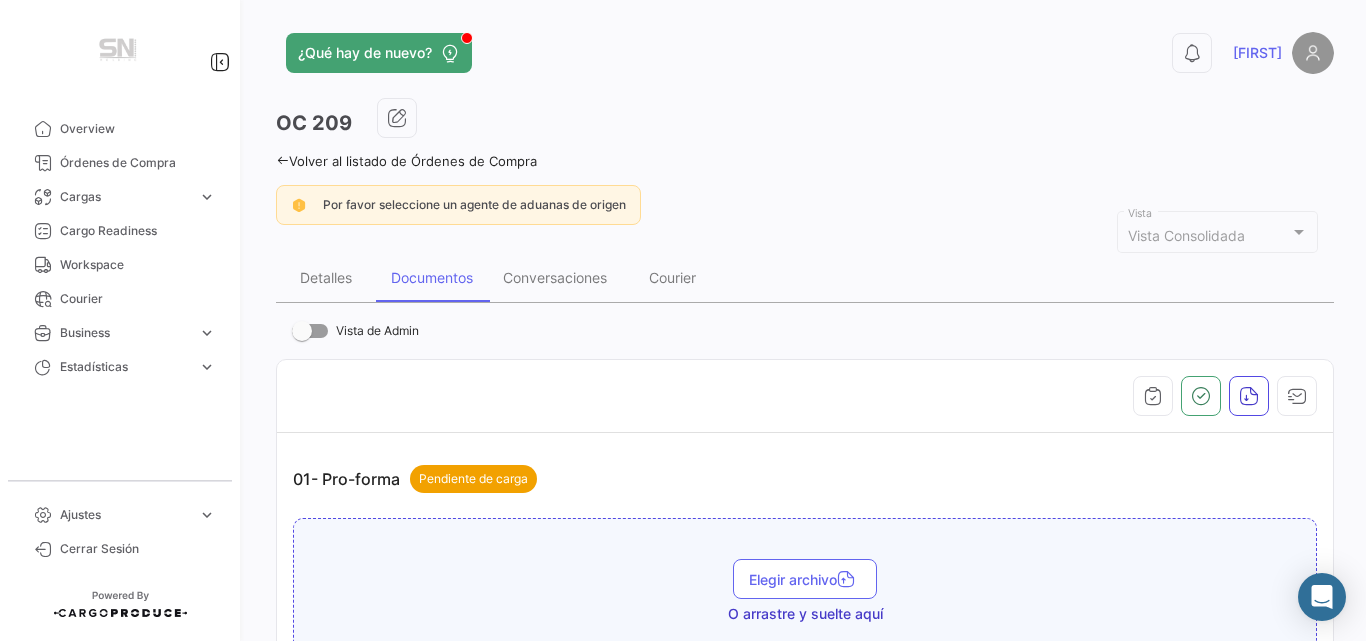 scroll, scrollTop: 560, scrollLeft: 0, axis: vertical 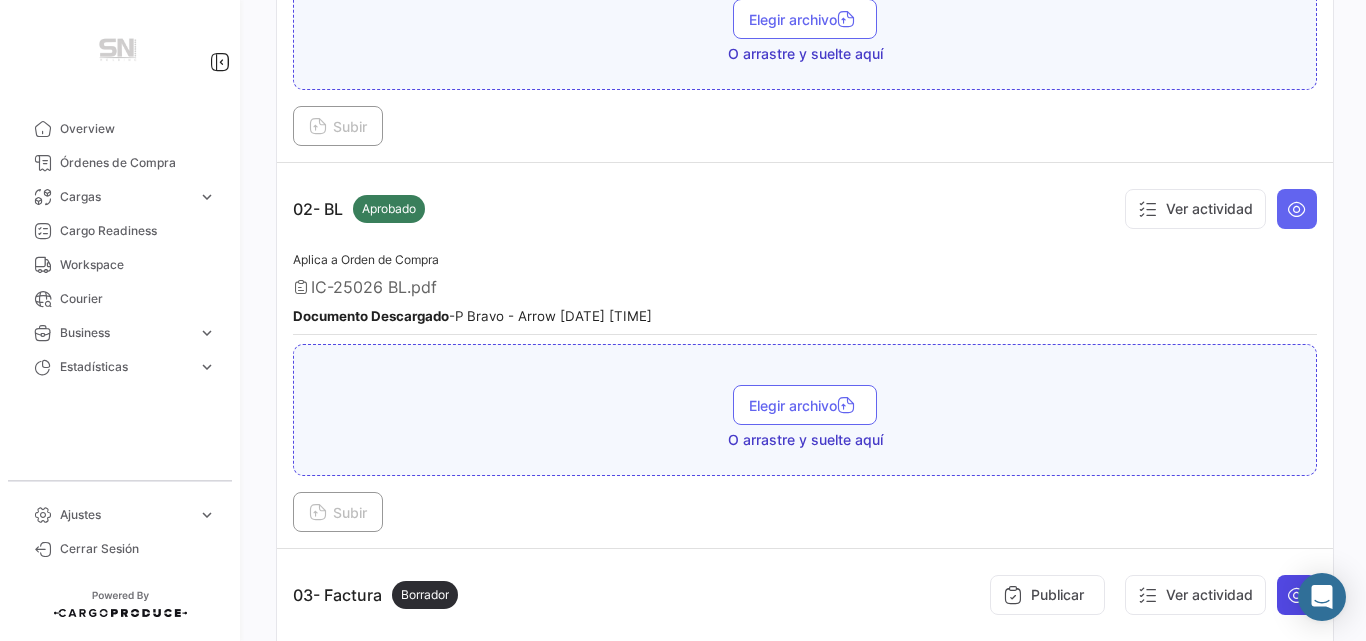 click at bounding box center (1297, 595) 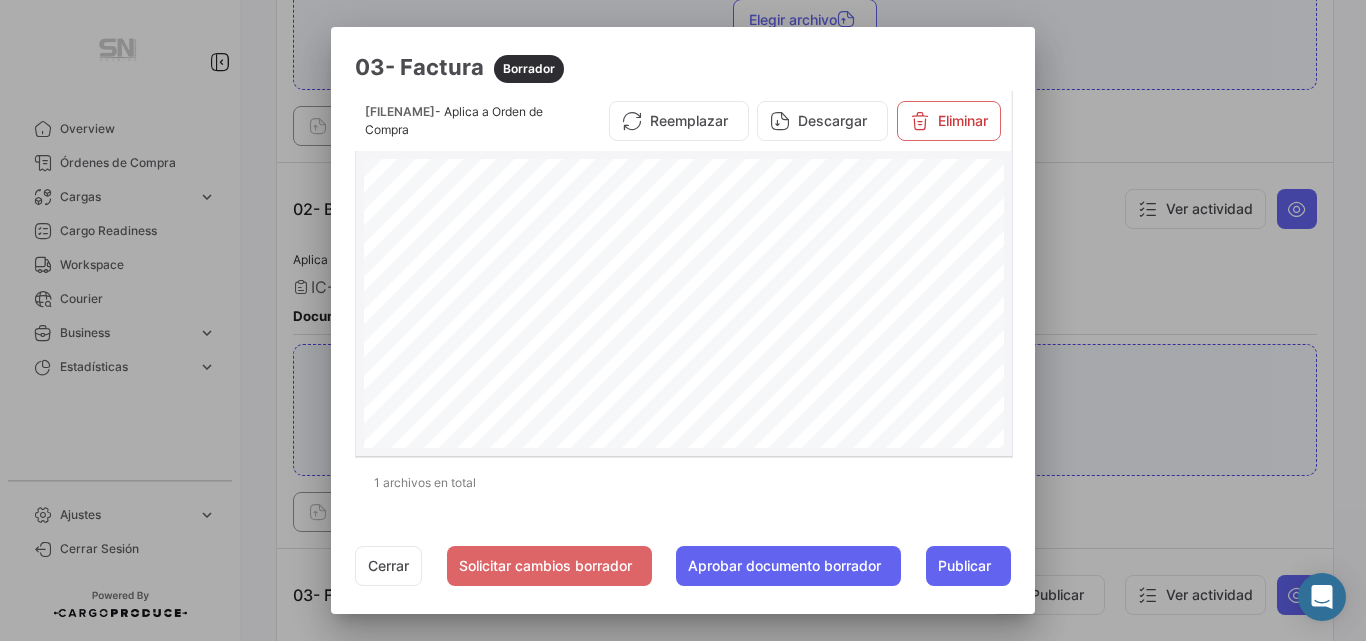 scroll, scrollTop: 626, scrollLeft: 0, axis: vertical 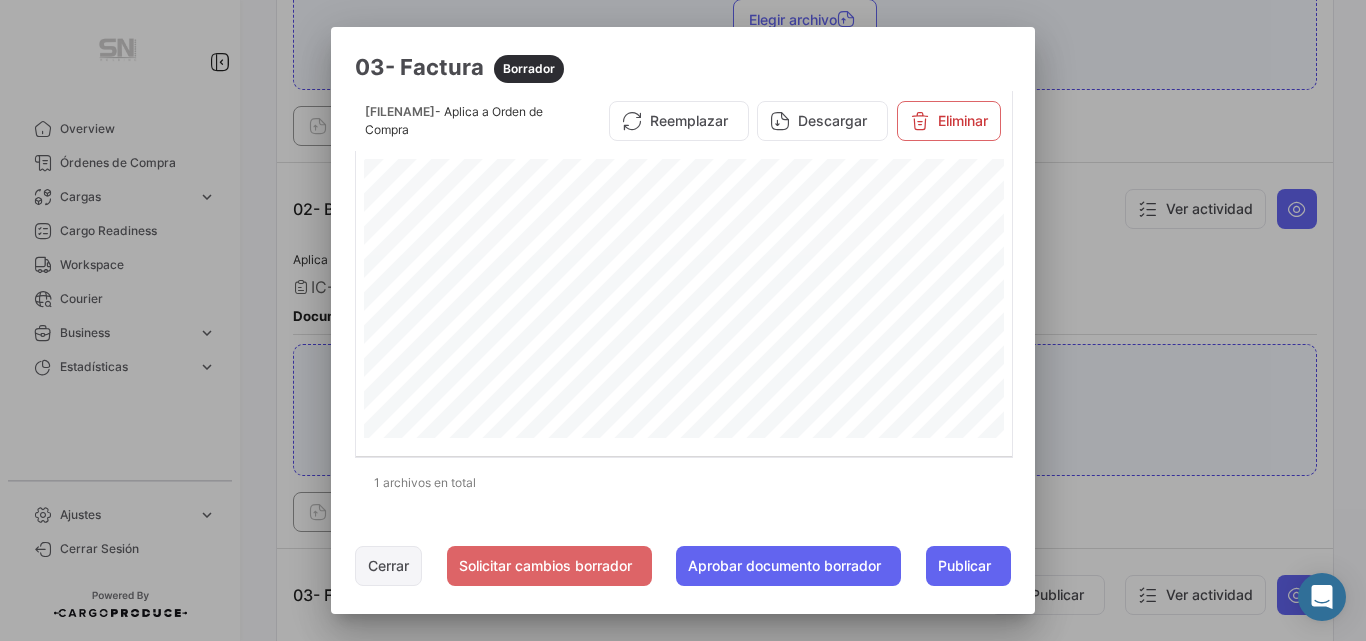 click on "Cerrar" 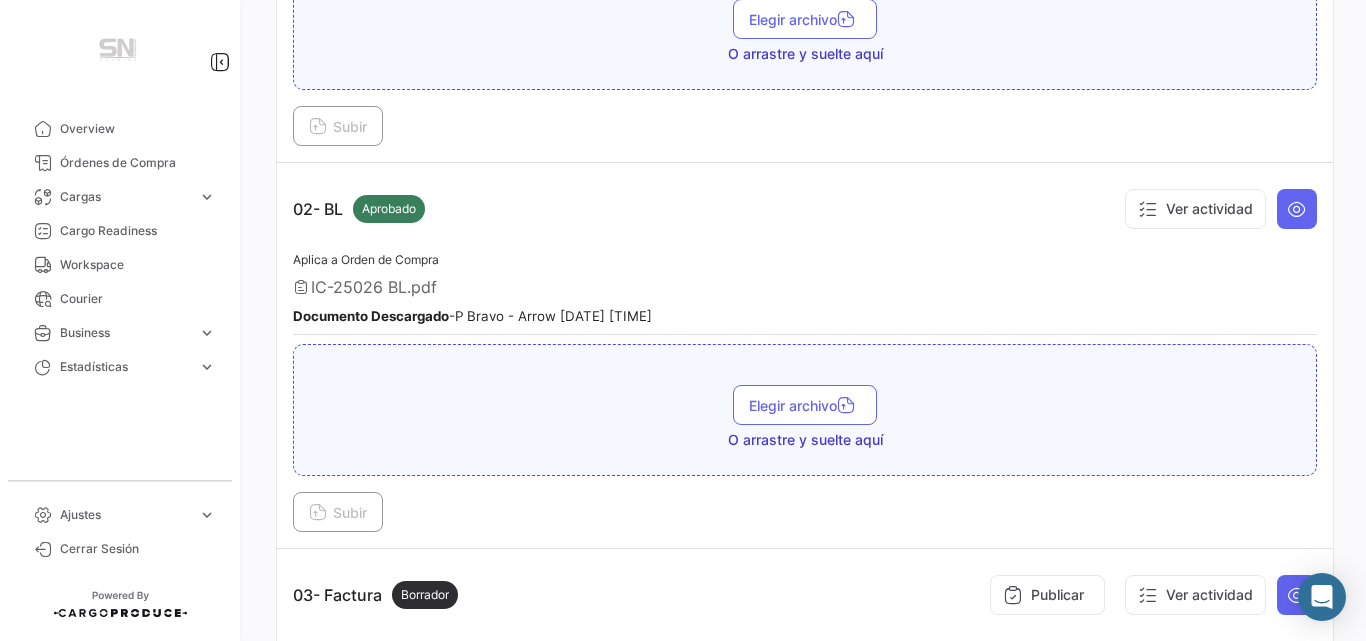 scroll, scrollTop: 0, scrollLeft: 0, axis: both 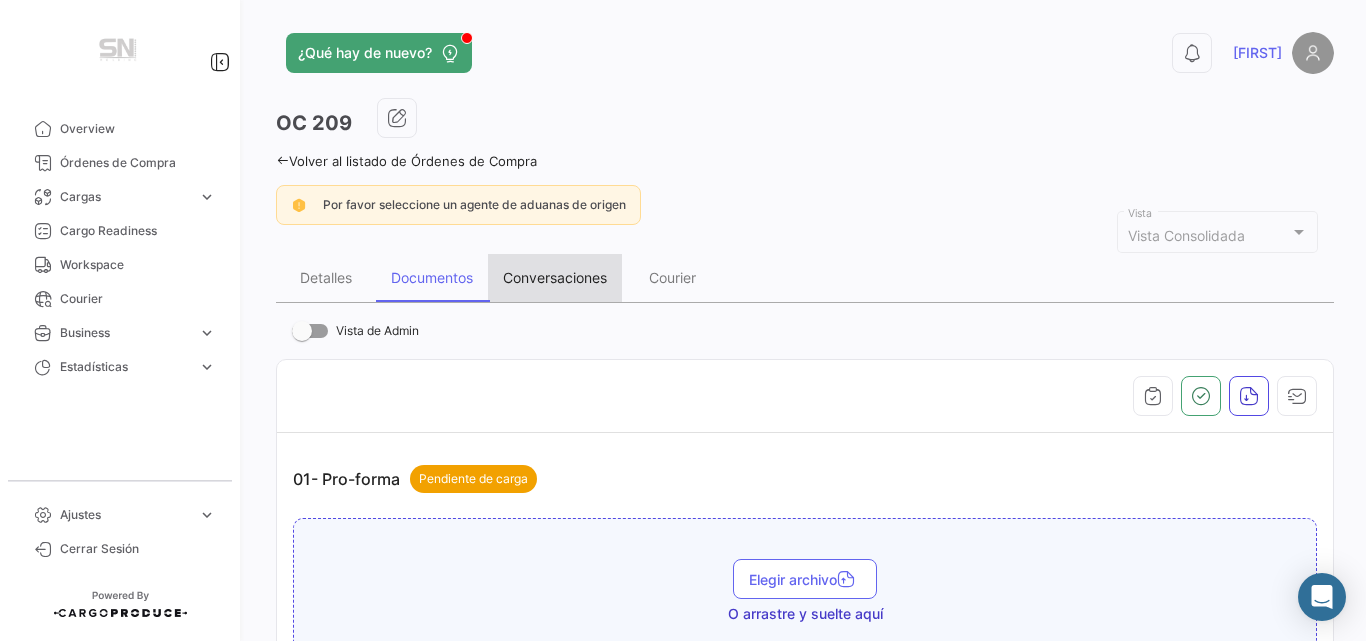 click on "Conversaciones" at bounding box center [555, 277] 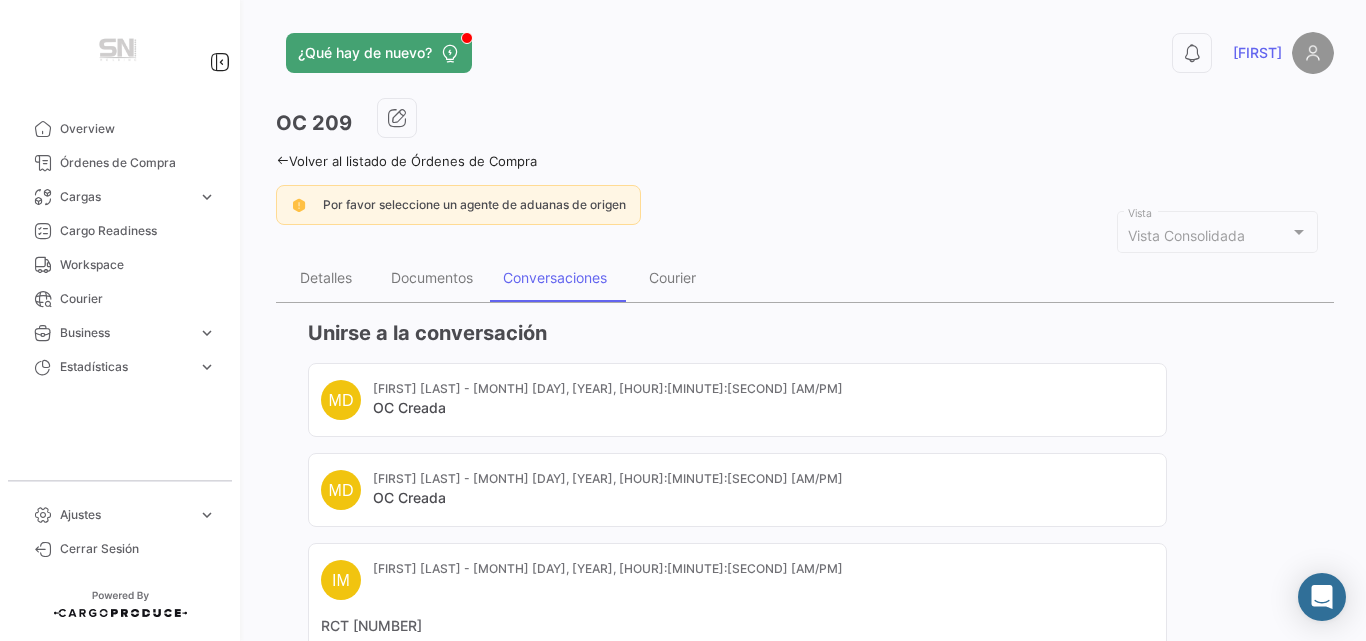 scroll, scrollTop: 284, scrollLeft: 0, axis: vertical 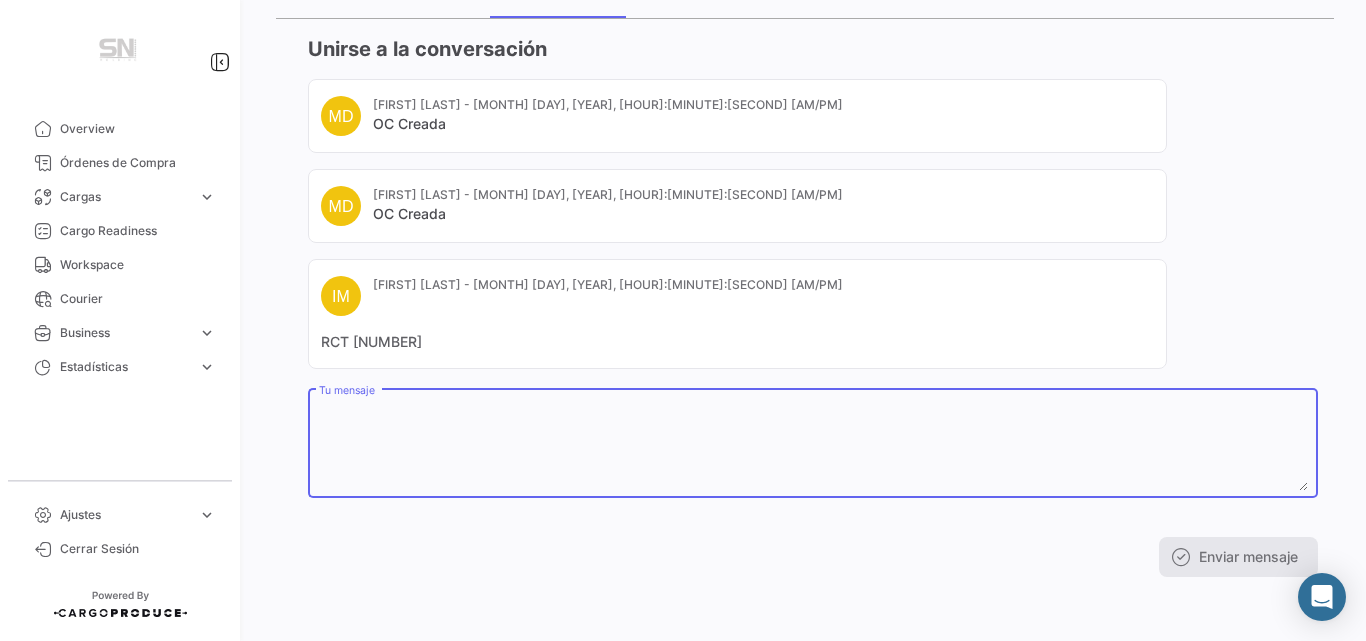 click on "Tu mensaje" at bounding box center (813, 447) 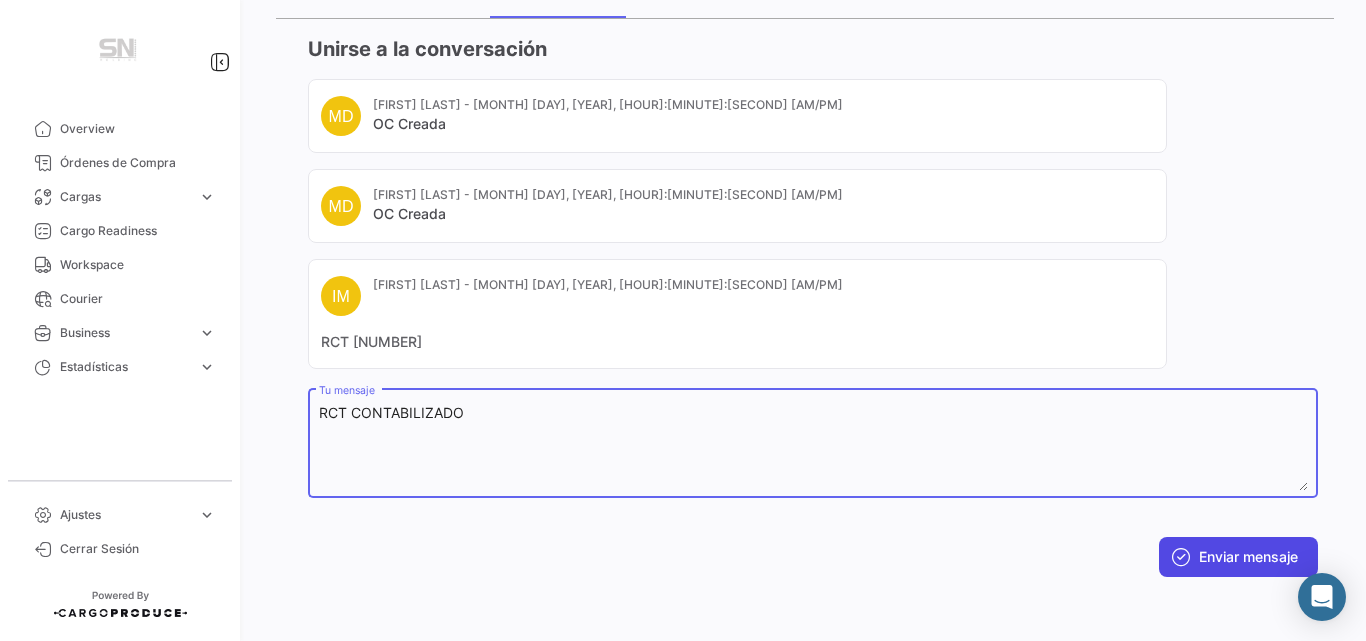 type on "RCT CONTABILIZADO" 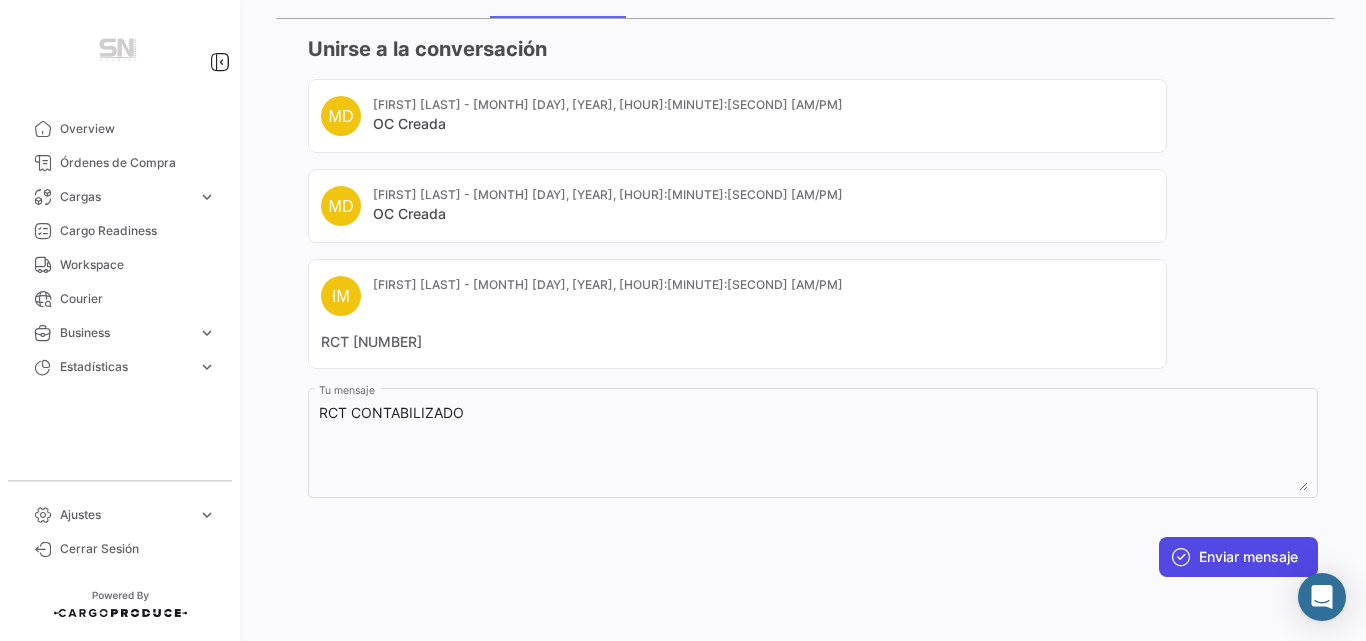 click on "Enviar mensaje" at bounding box center (1238, 557) 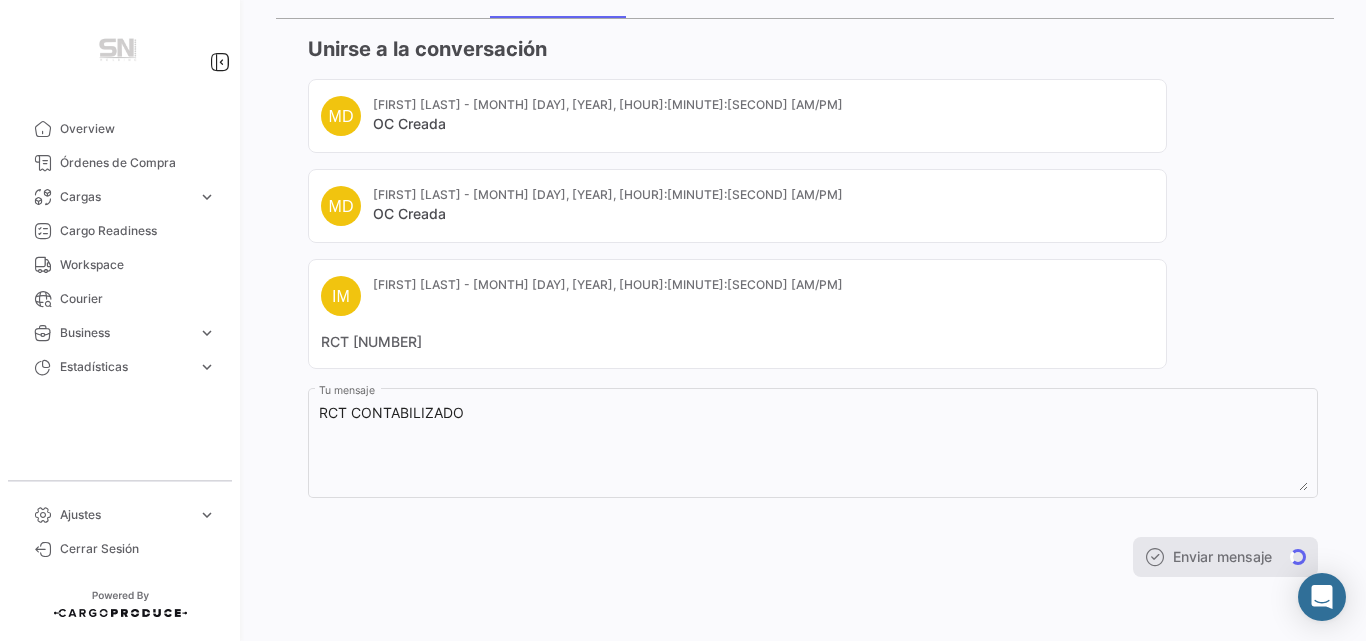 scroll, scrollTop: 0, scrollLeft: 0, axis: both 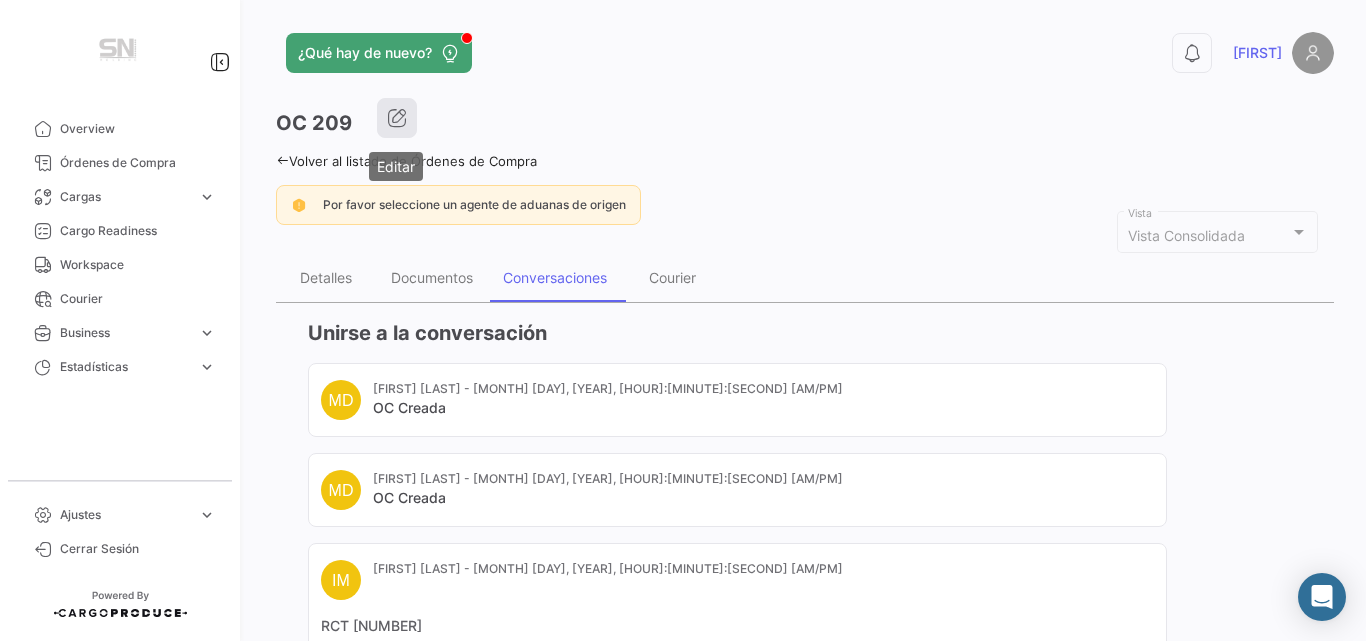 click 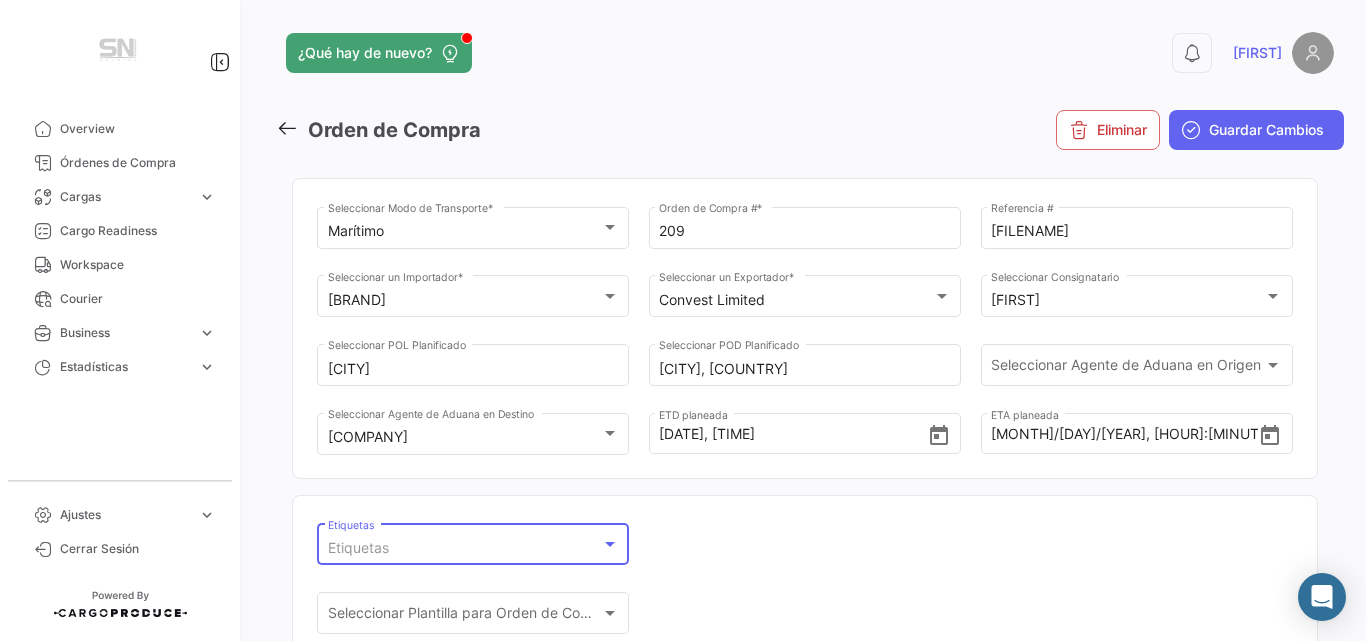click at bounding box center [610, 544] 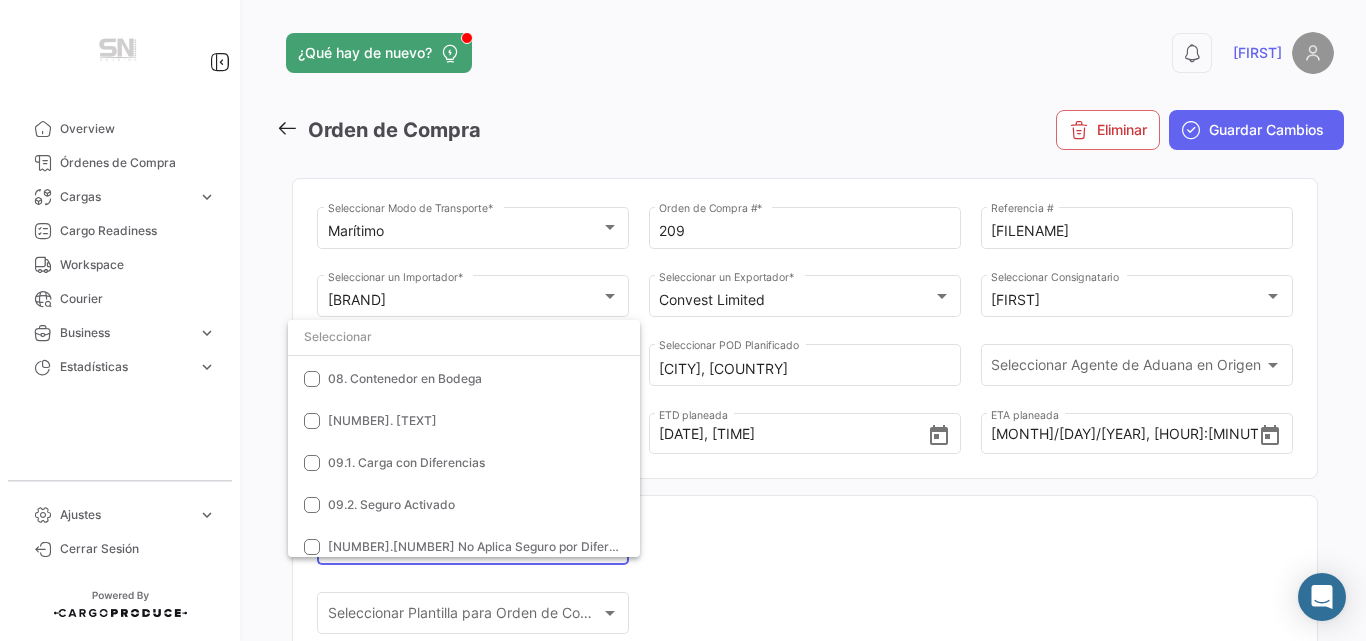 scroll, scrollTop: 510, scrollLeft: 0, axis: vertical 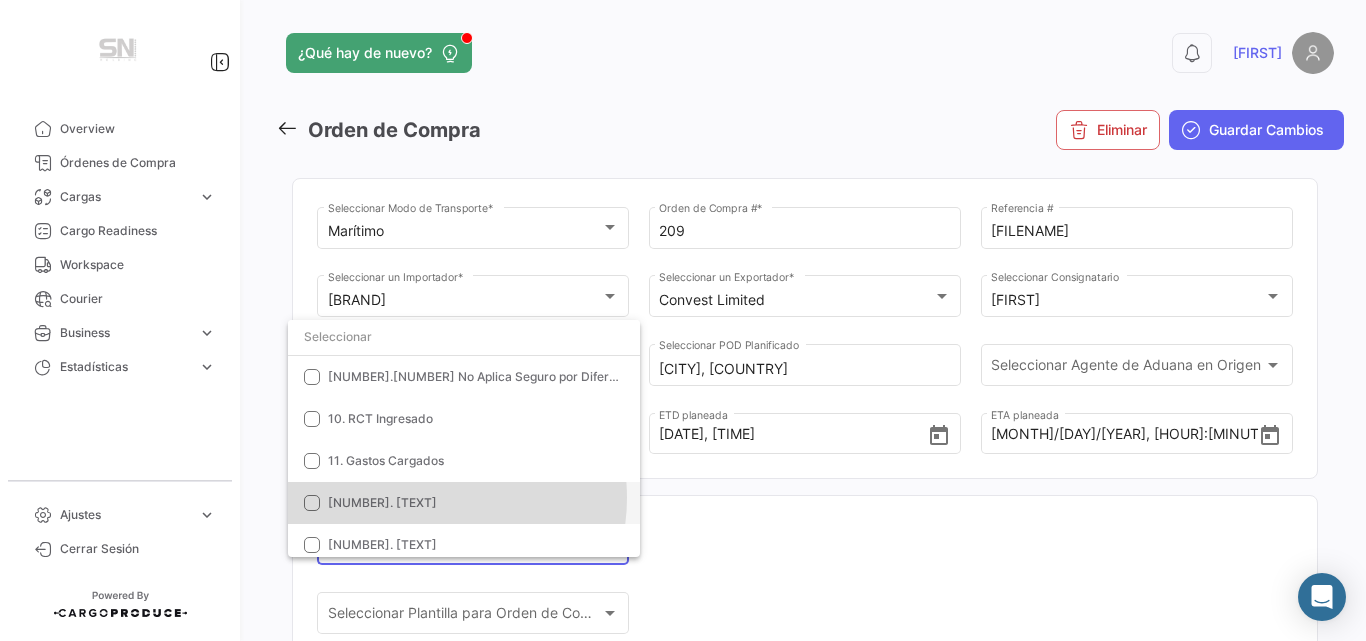 click on "[NUMBER]. [TEXT]" at bounding box center [382, 502] 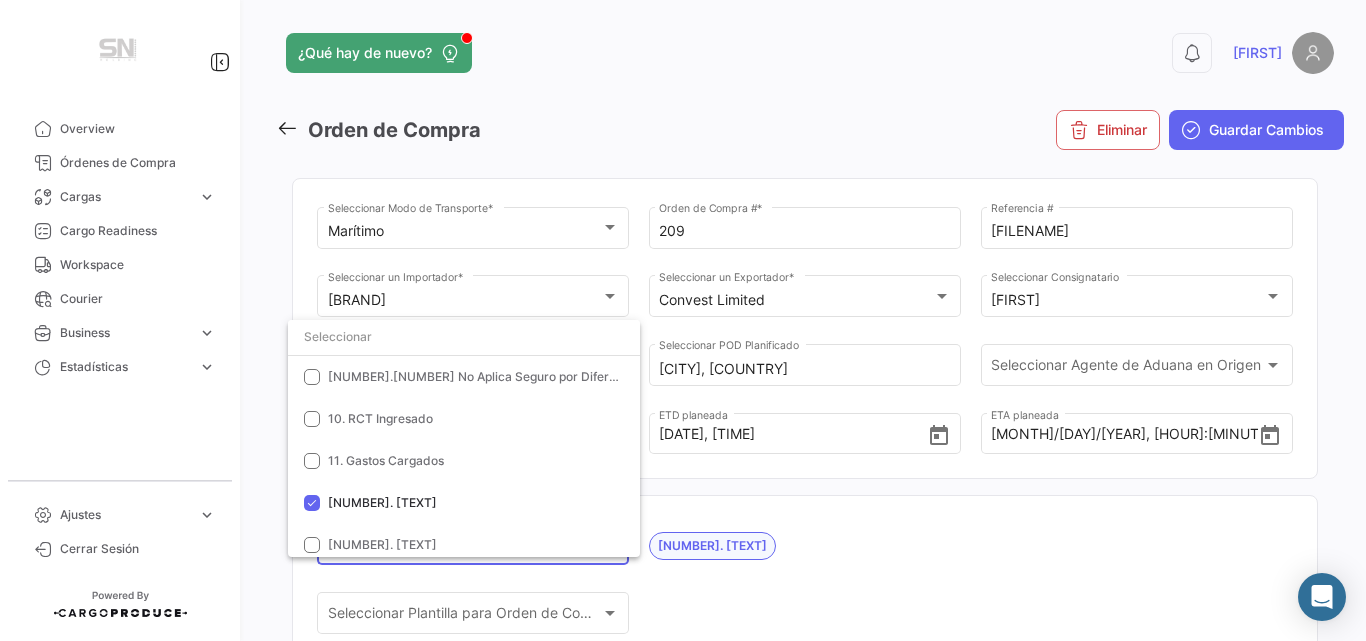 click at bounding box center (683, 320) 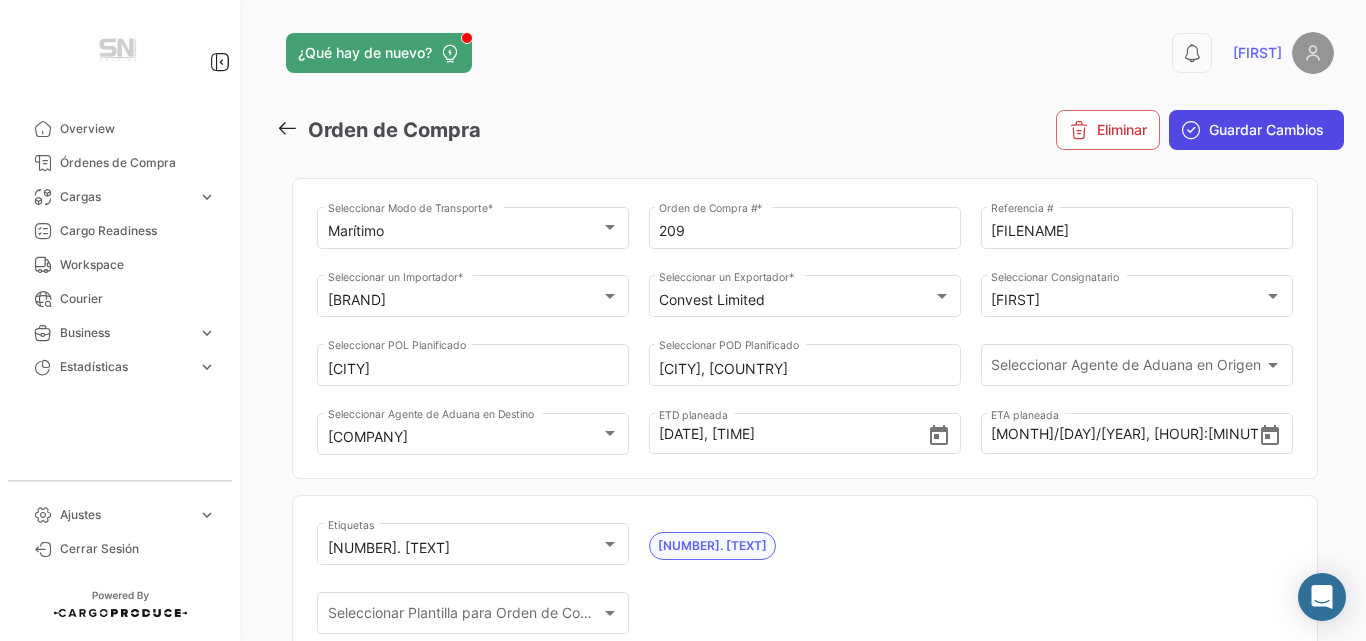 click on "Guardar Cambios" 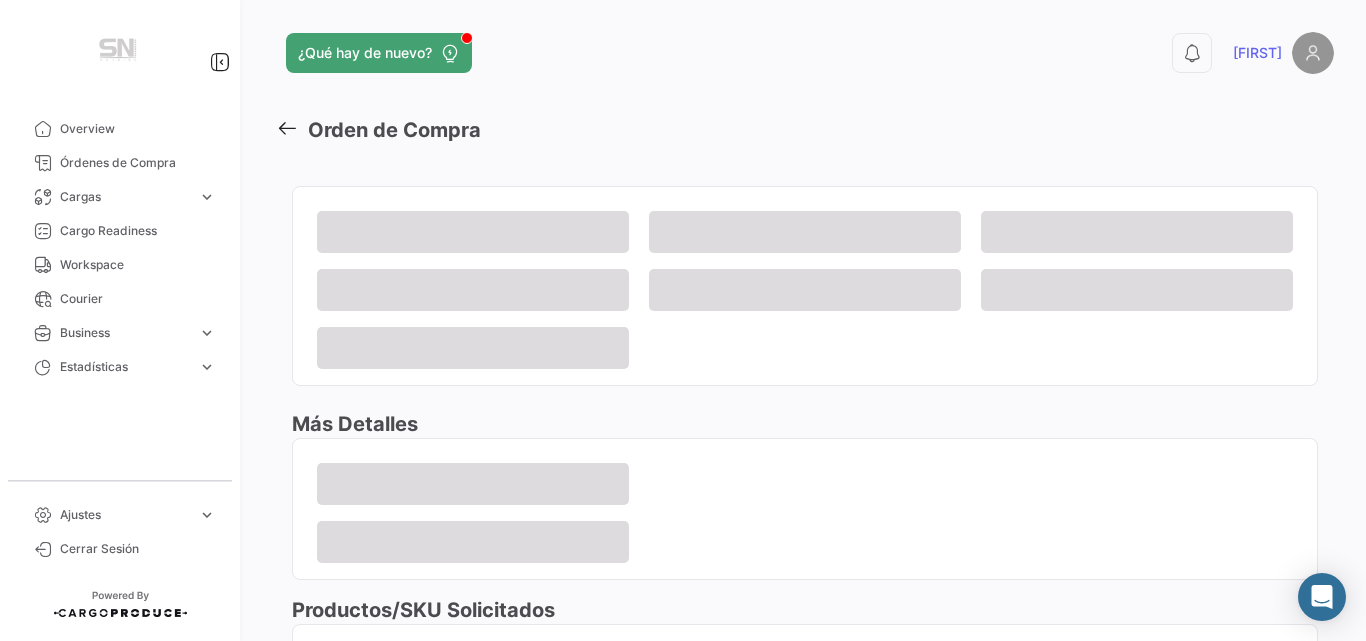 scroll, scrollTop: 147, scrollLeft: 0, axis: vertical 